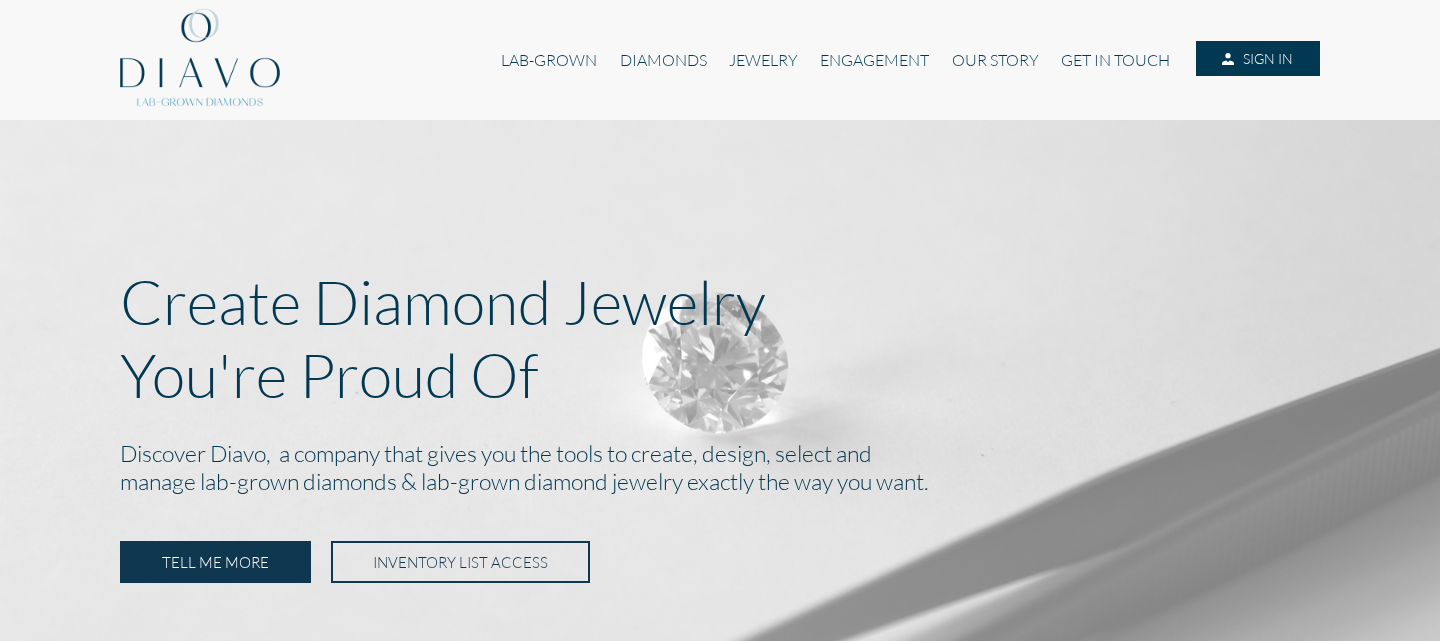 scroll, scrollTop: 0, scrollLeft: 0, axis: both 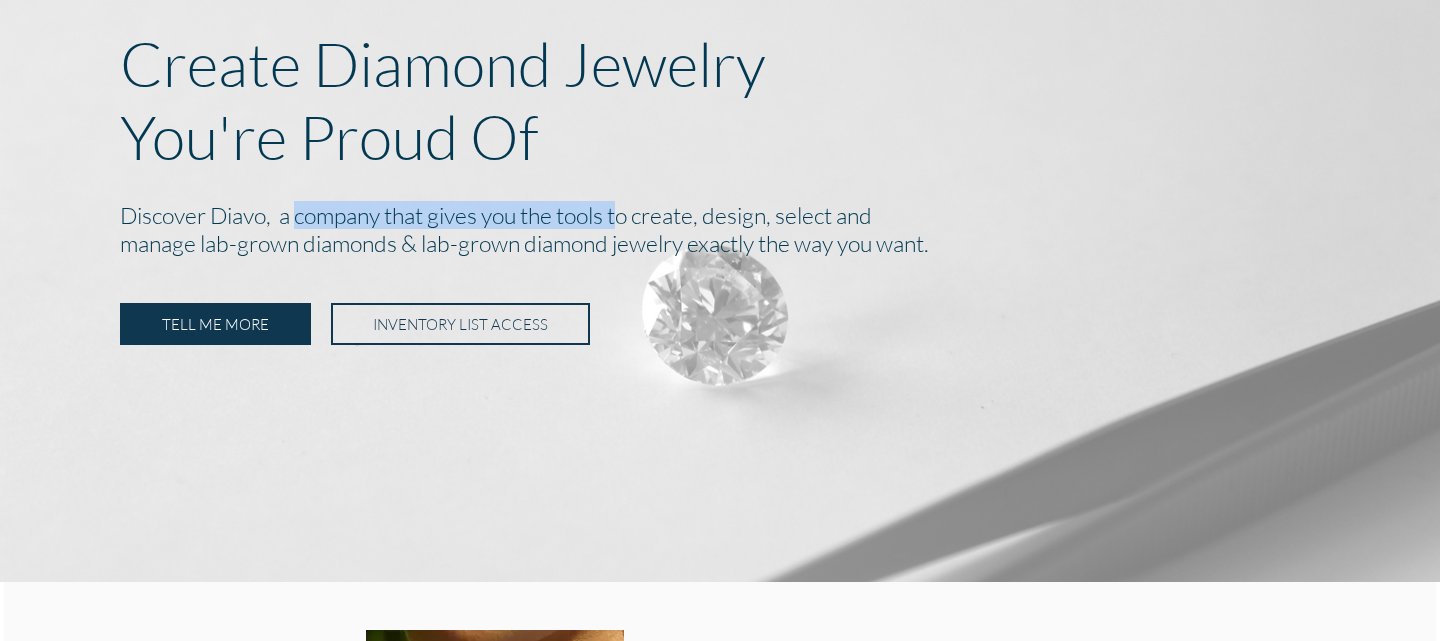 drag, startPoint x: 299, startPoint y: 222, endPoint x: 641, endPoint y: 221, distance: 342.00146 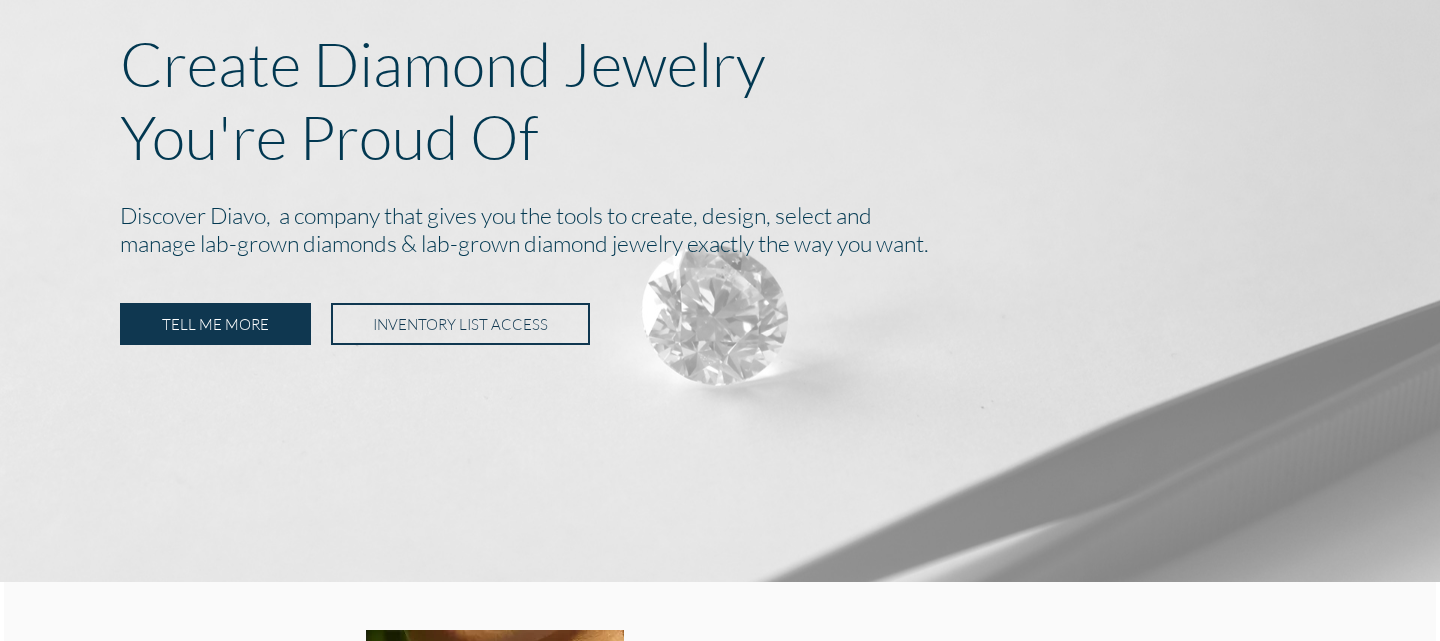 click on "Discover Diavo,  a company that gives you the tools to create, design, select and  manage lab-grown diamonds & lab-grown diamond jewelry exactly the way you want." at bounding box center [720, 231] 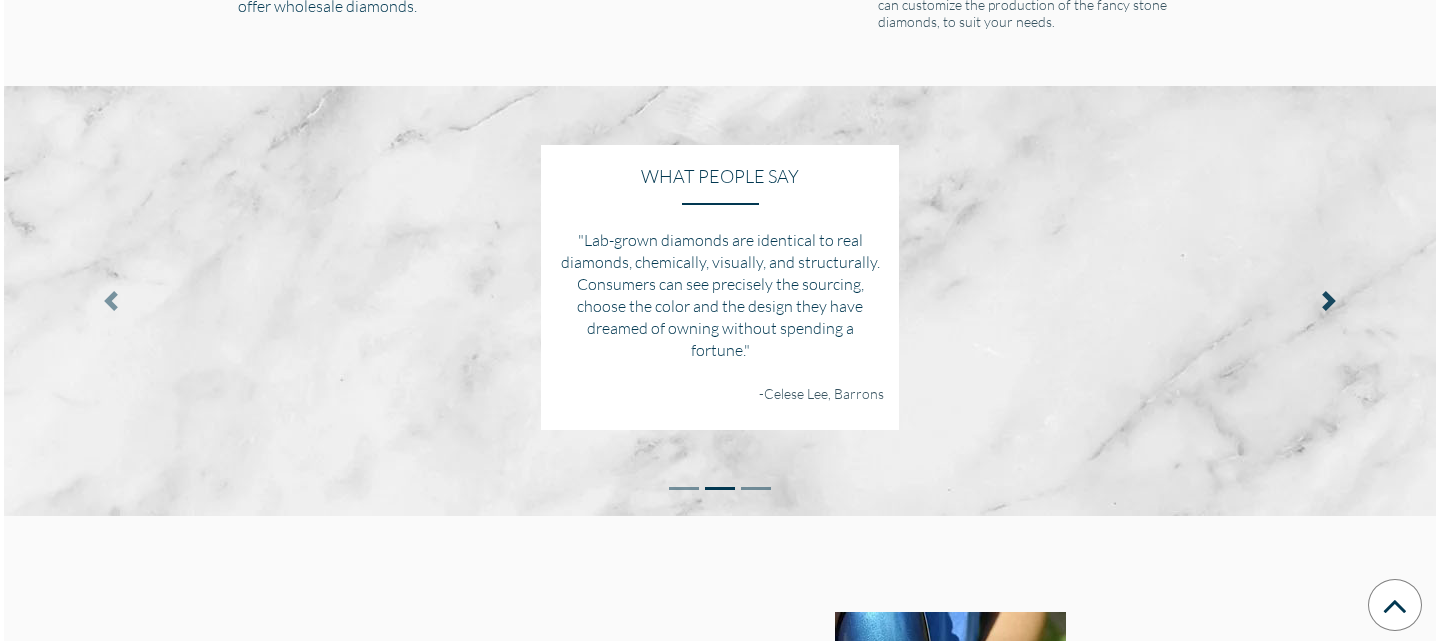 scroll, scrollTop: 2456, scrollLeft: 0, axis: vertical 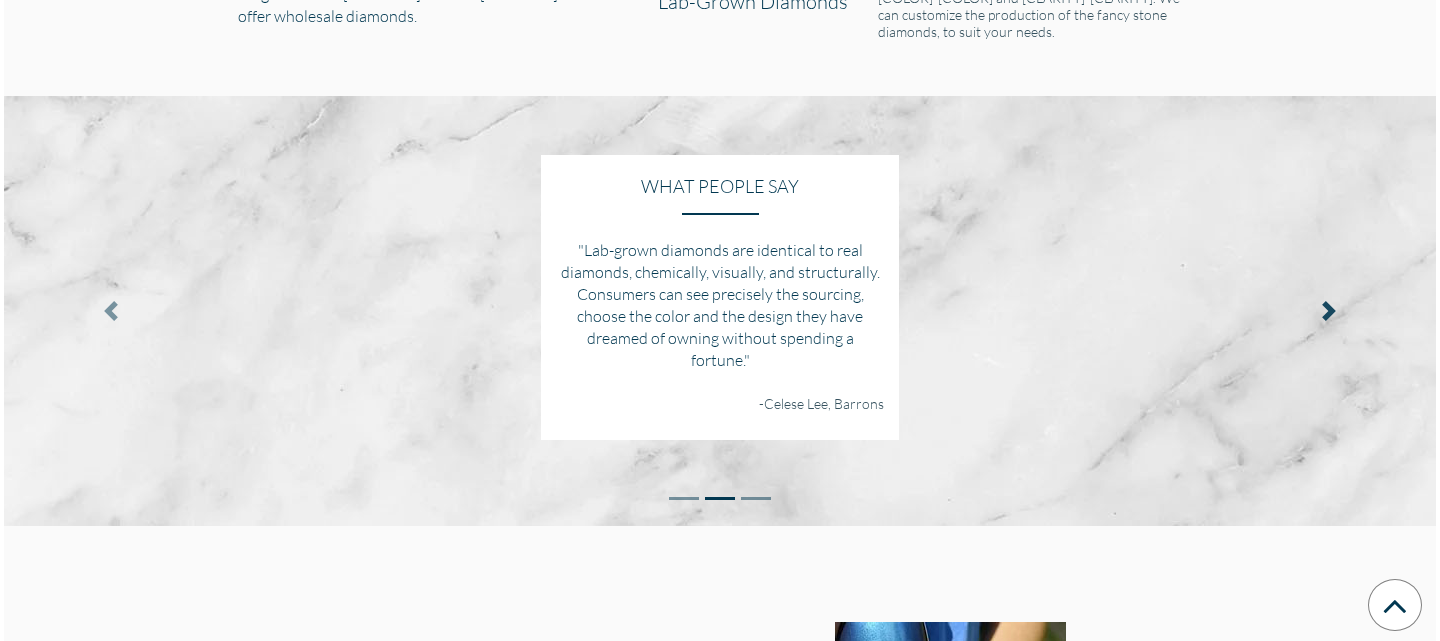 click at bounding box center (1329, 311) 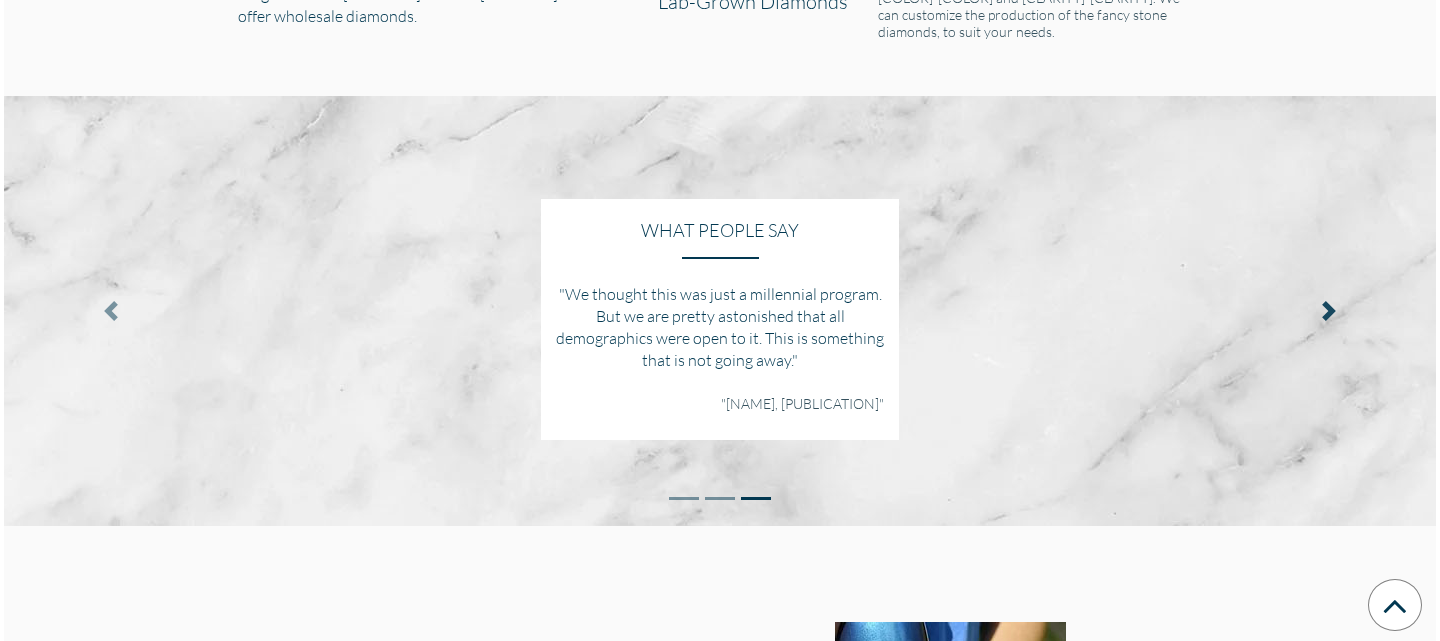 click at bounding box center (1329, 311) 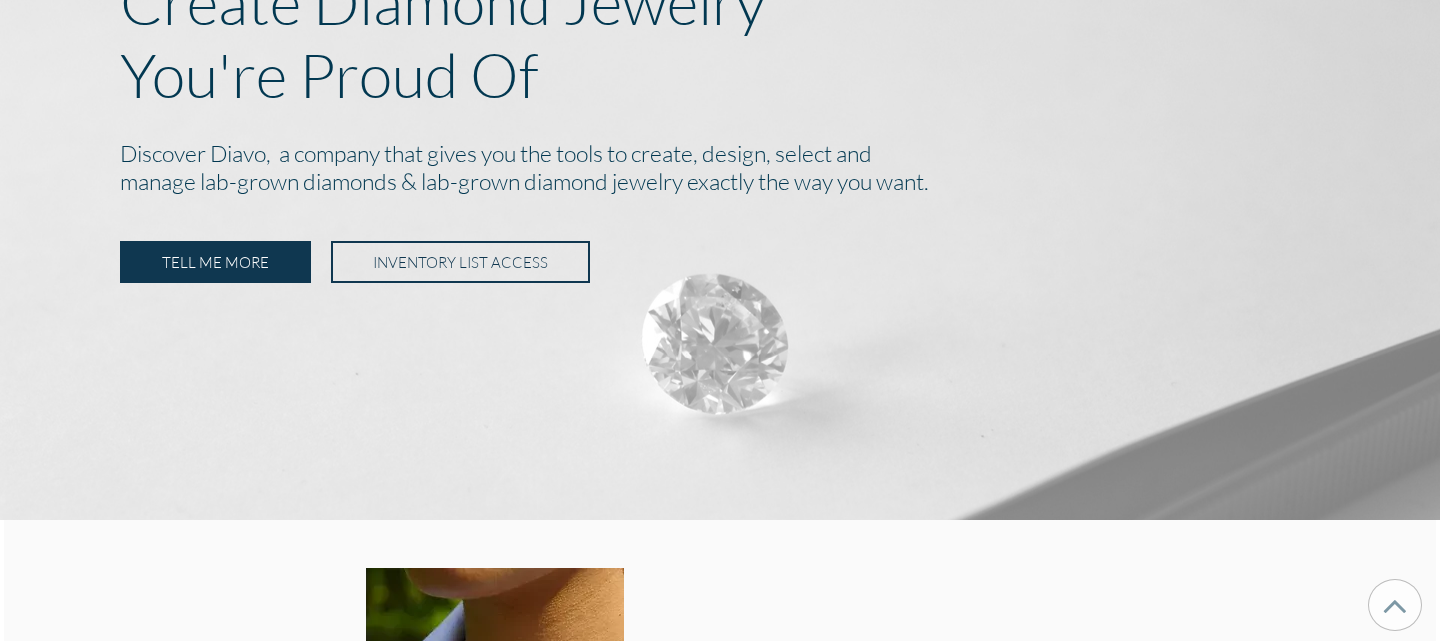 scroll, scrollTop: 0, scrollLeft: 0, axis: both 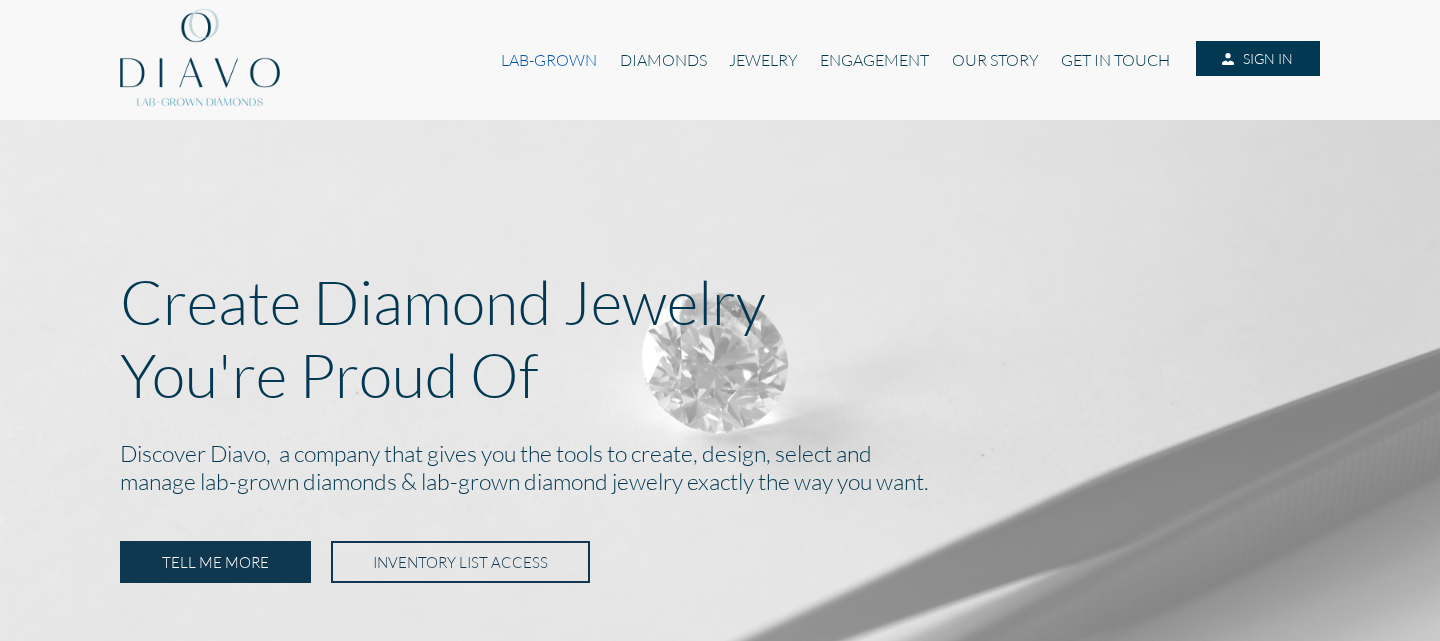 click on "LAB-GROWN" at bounding box center [549, 60] 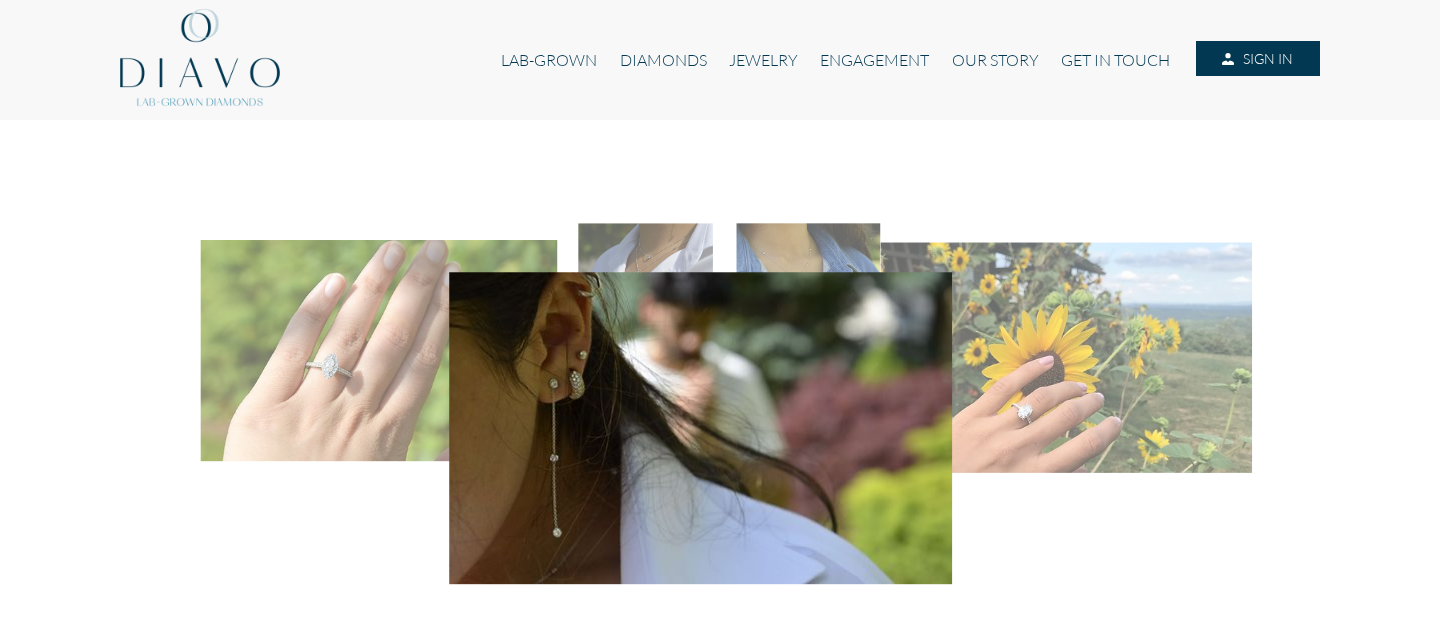 scroll, scrollTop: 0, scrollLeft: 0, axis: both 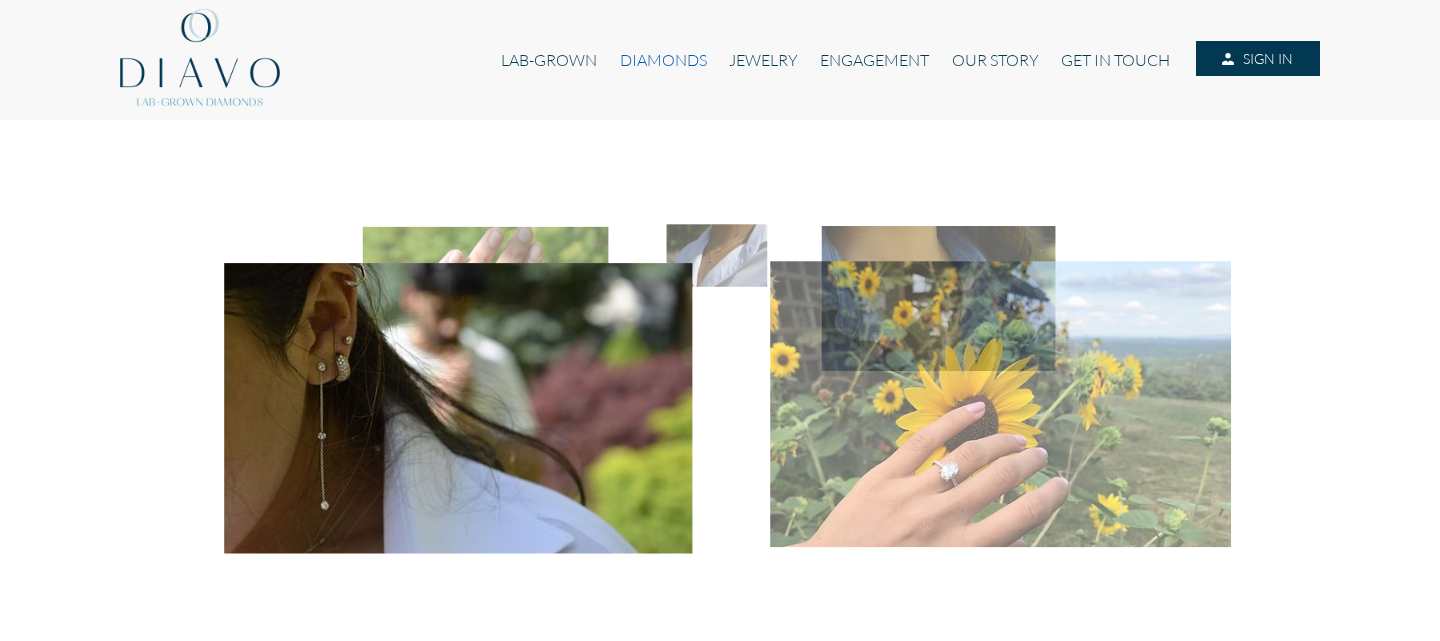 click on "DIAMONDS" at bounding box center [663, 60] 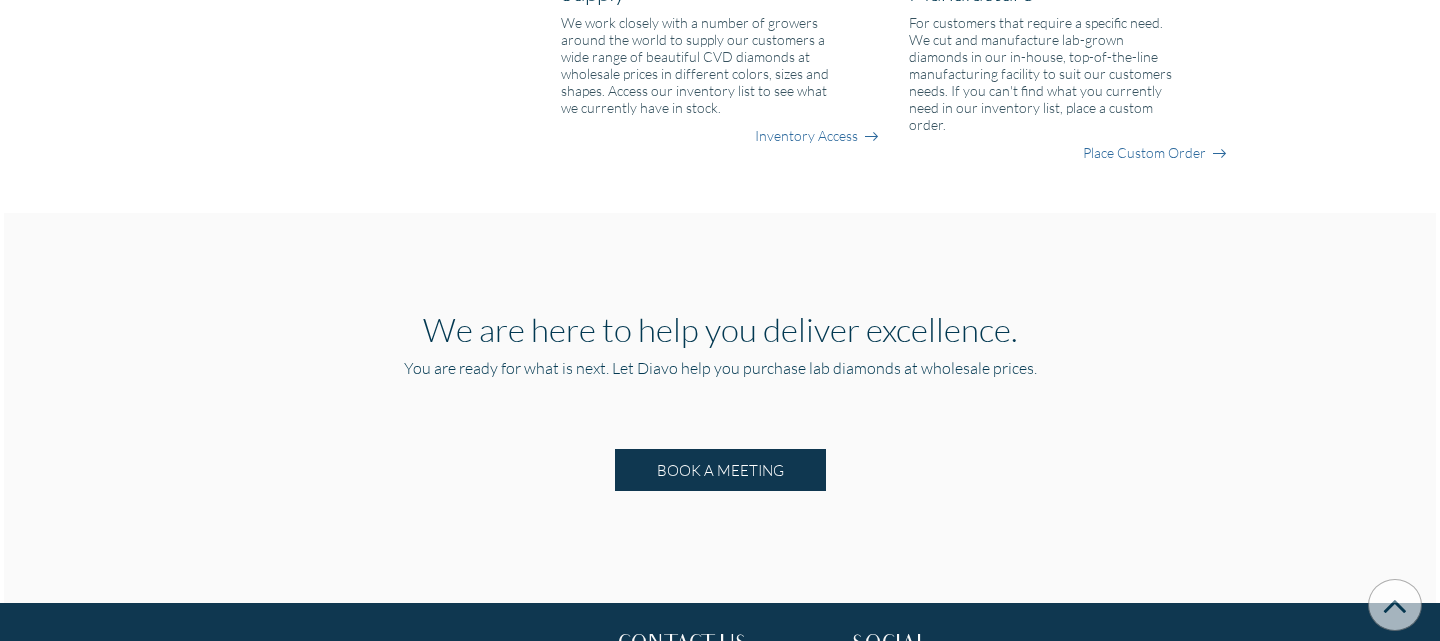 scroll, scrollTop: 2098, scrollLeft: 0, axis: vertical 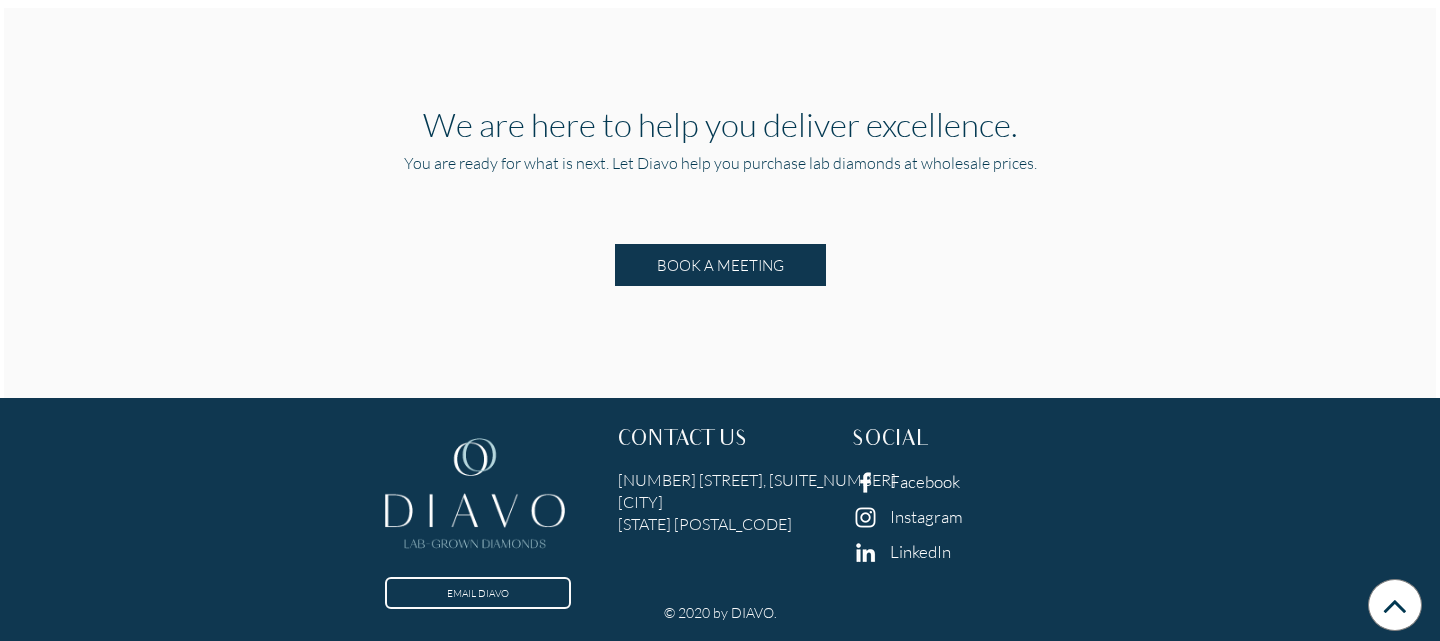 drag, startPoint x: 619, startPoint y: 473, endPoint x: 694, endPoint y: 523, distance: 90.13878 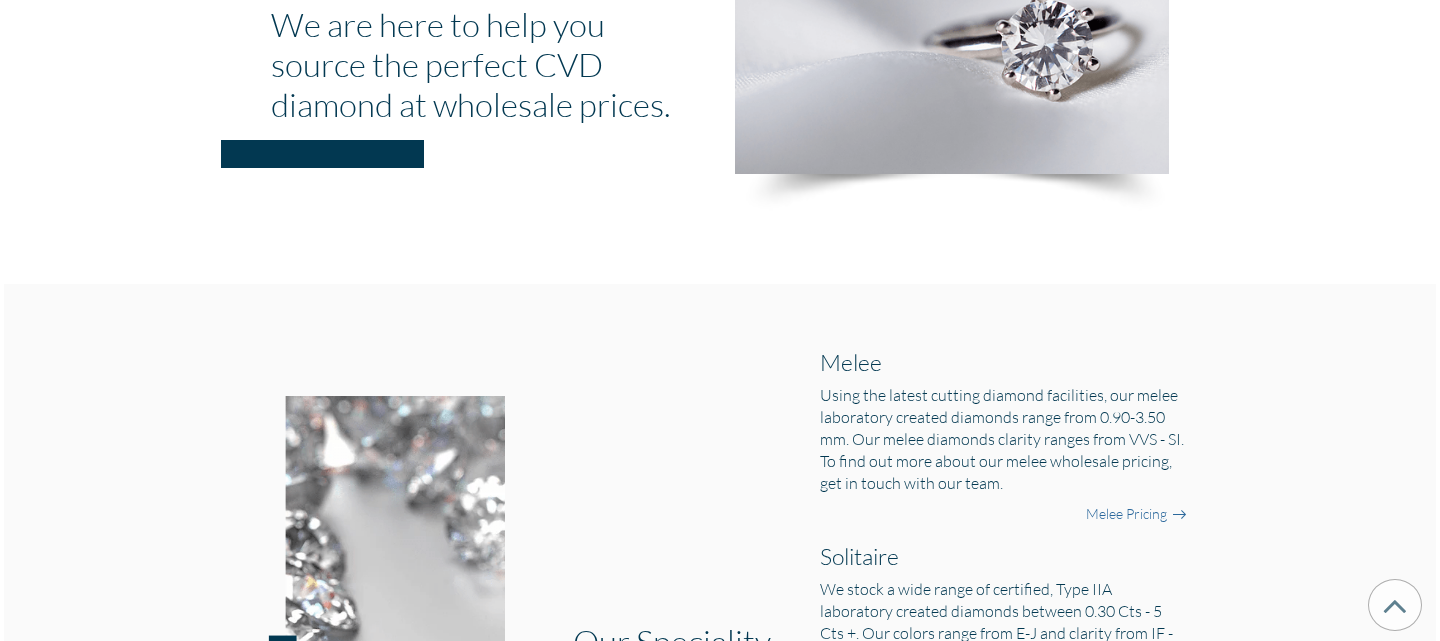 scroll, scrollTop: 0, scrollLeft: 0, axis: both 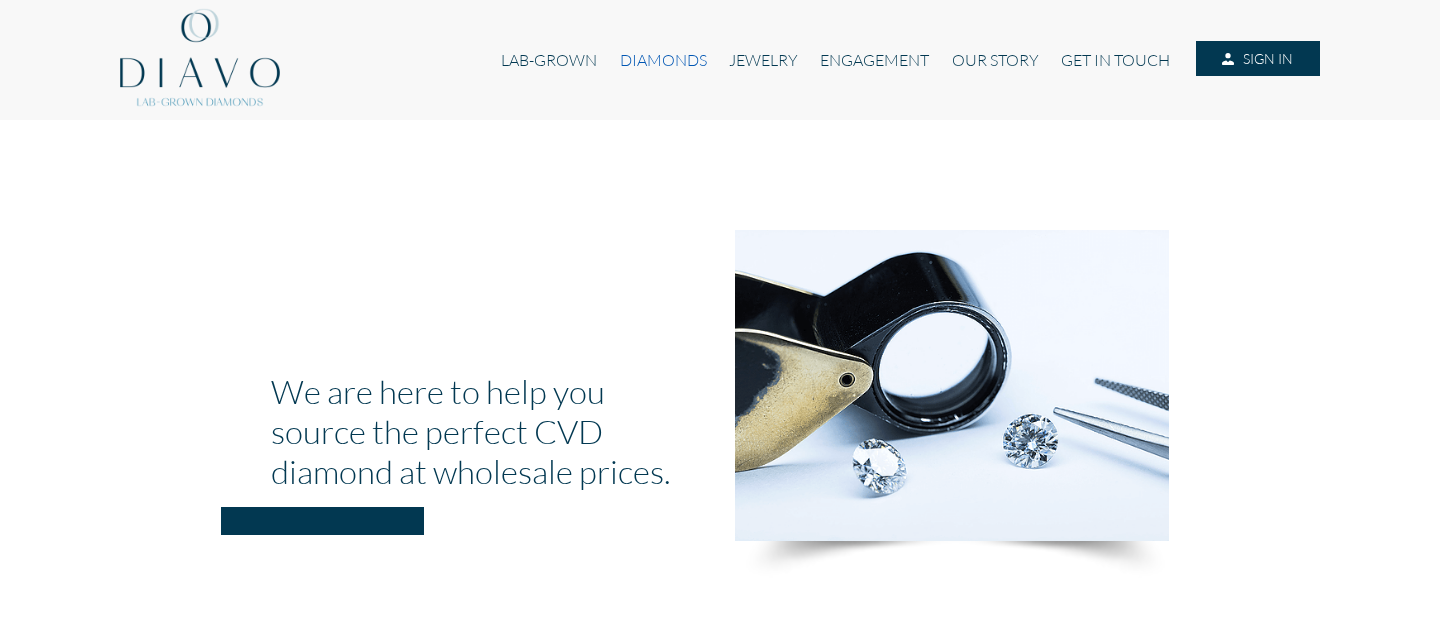 click on "DIAMONDS" at bounding box center (663, 60) 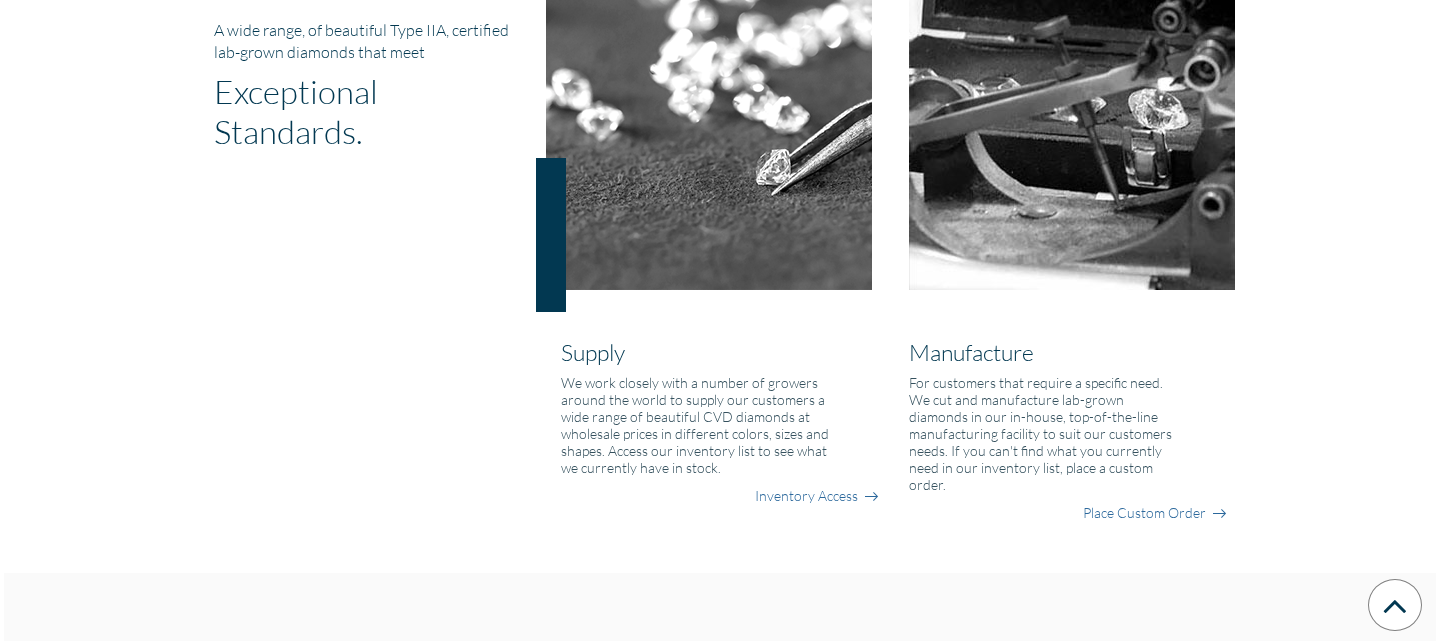 scroll, scrollTop: 1536, scrollLeft: 0, axis: vertical 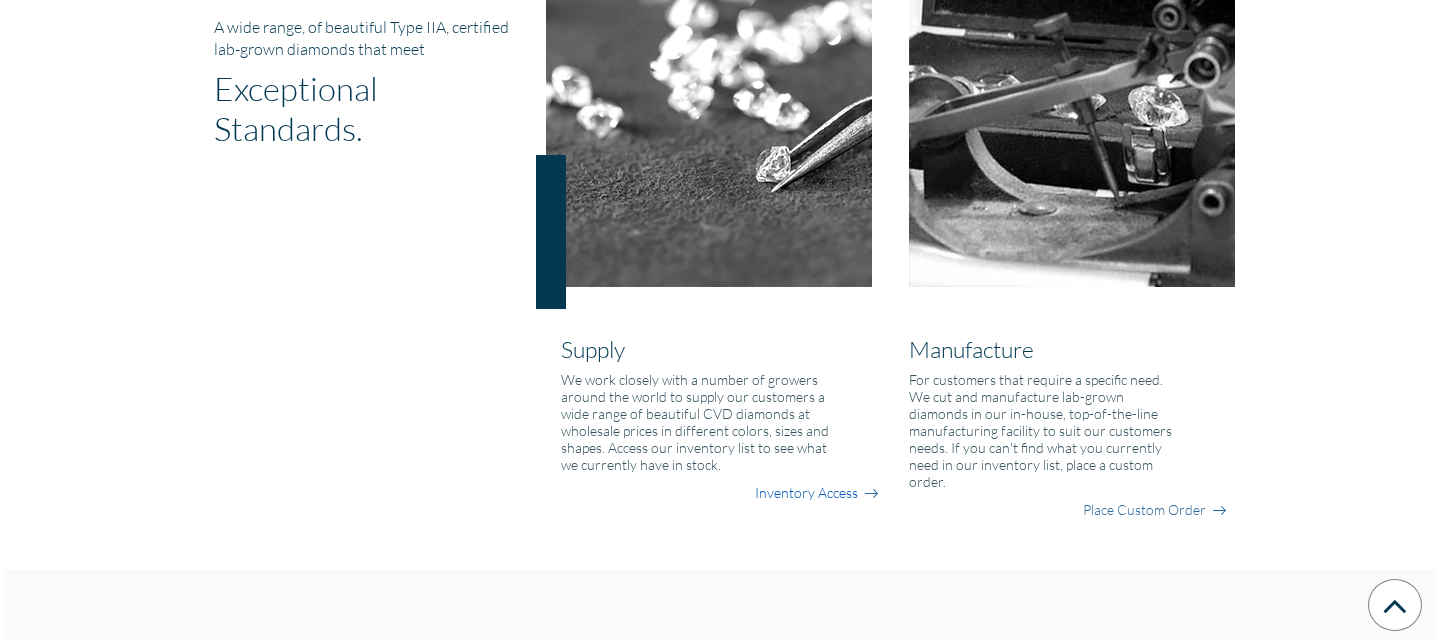 click on "Inventory Access" at bounding box center (806, 493) 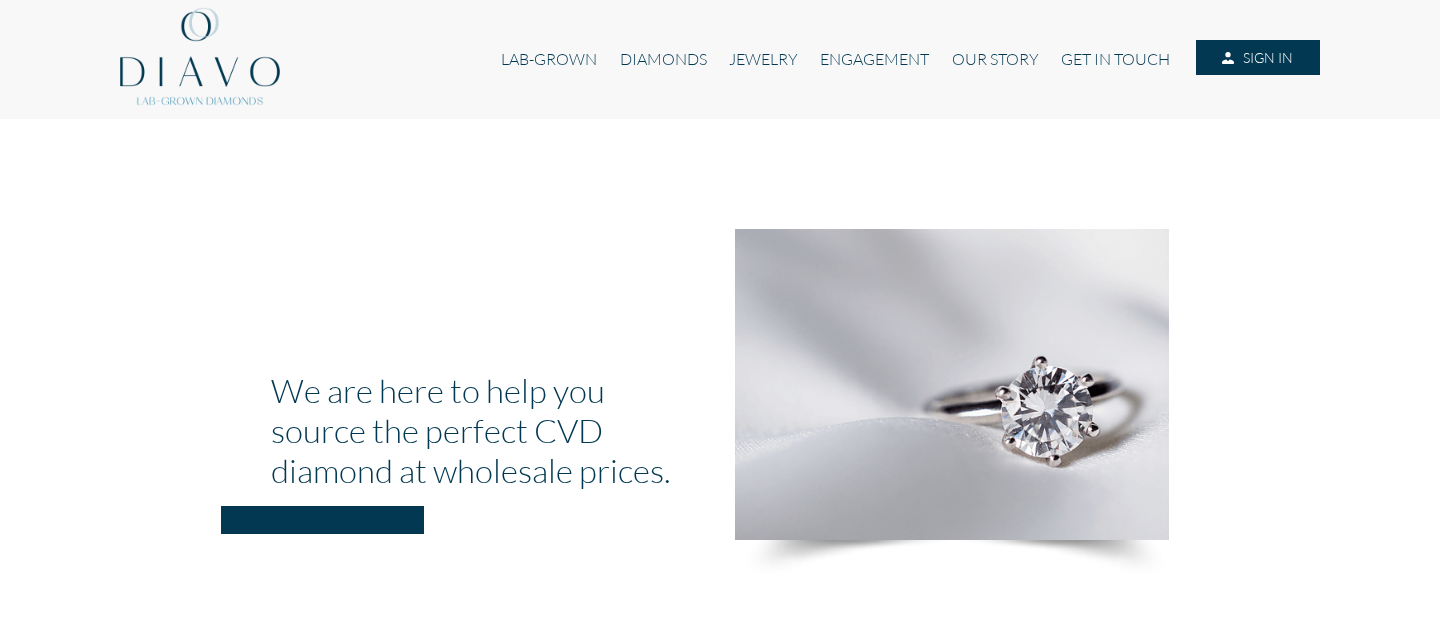 scroll, scrollTop: 0, scrollLeft: 0, axis: both 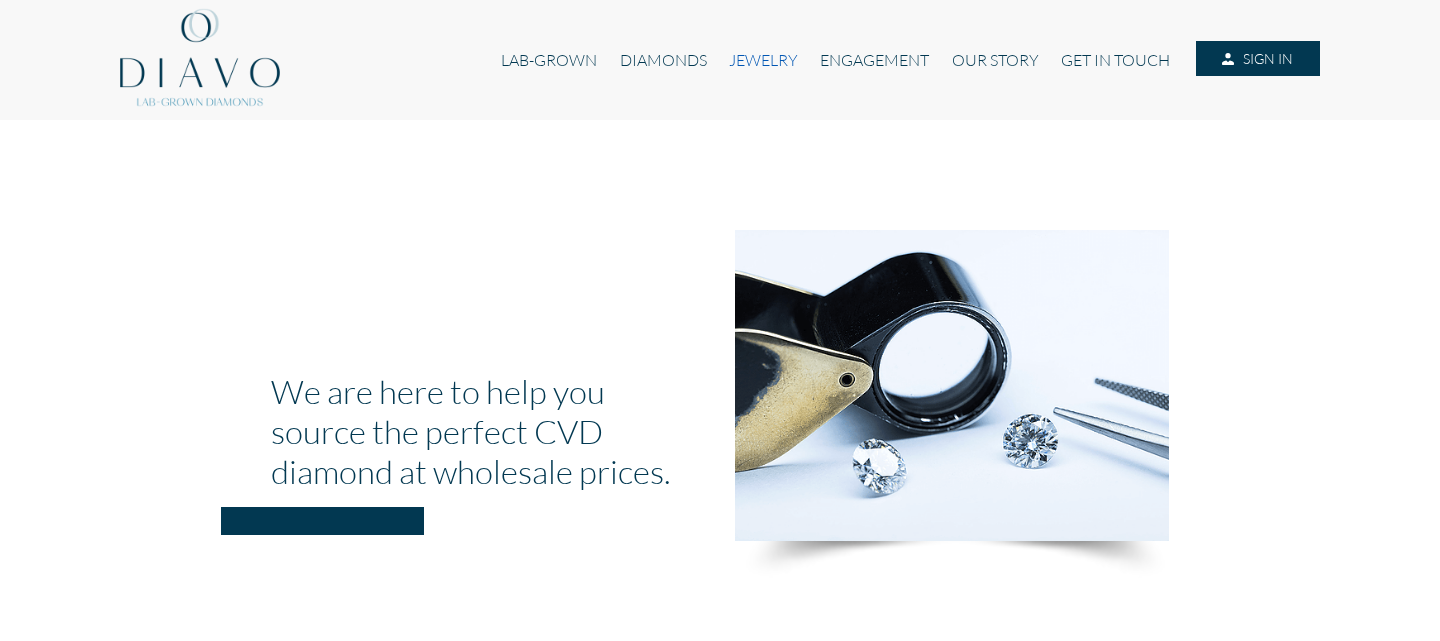 click on "JEWELRY" at bounding box center (763, 60) 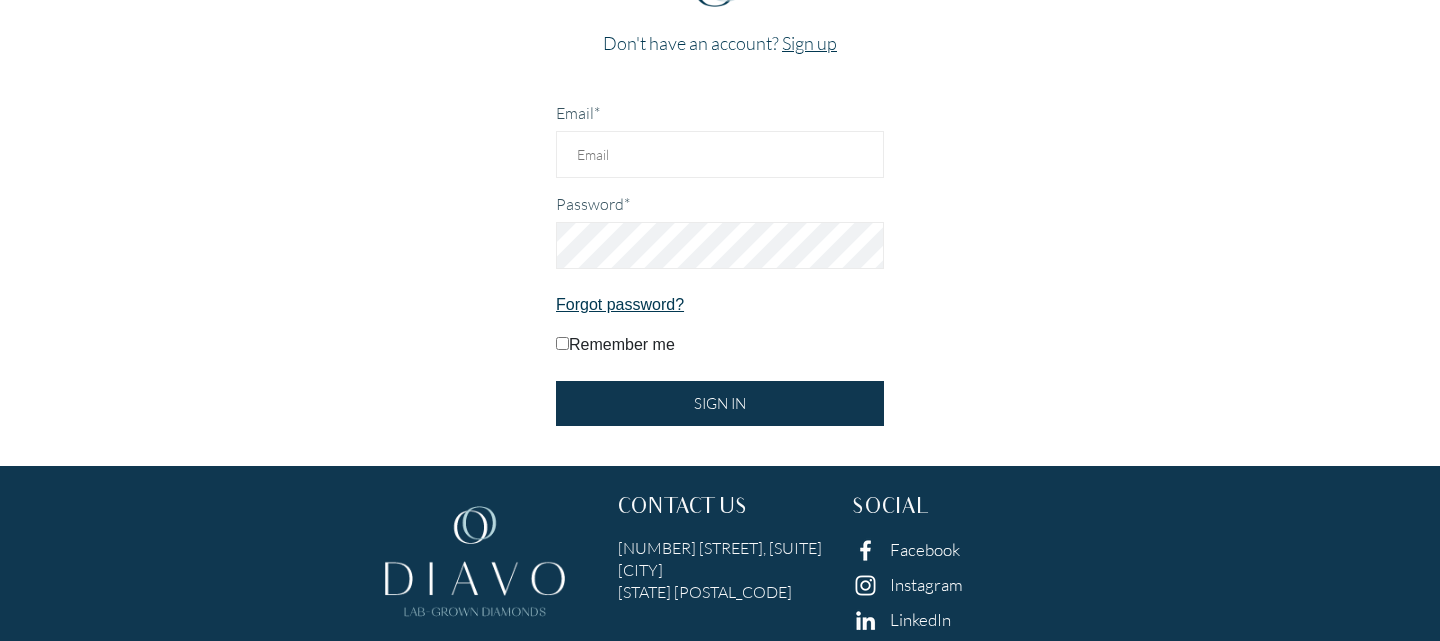 scroll, scrollTop: 0, scrollLeft: 0, axis: both 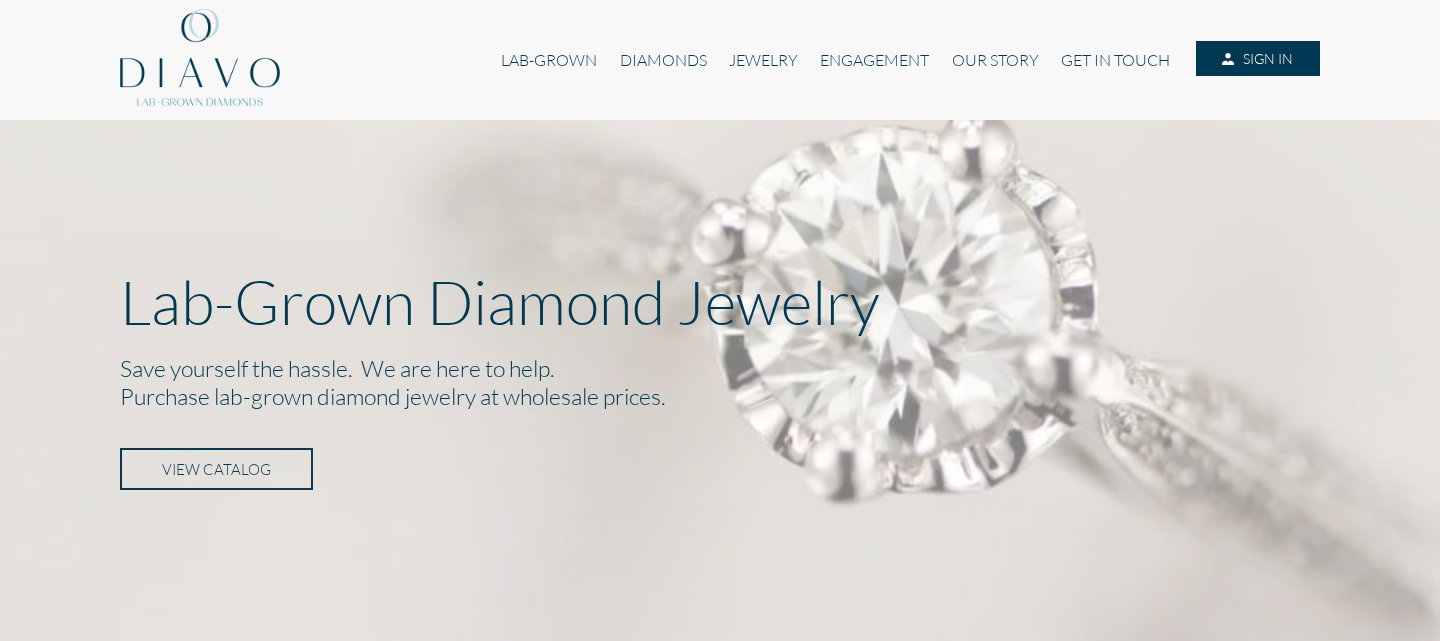 click on "VIEW CATALOG" at bounding box center [216, 469] 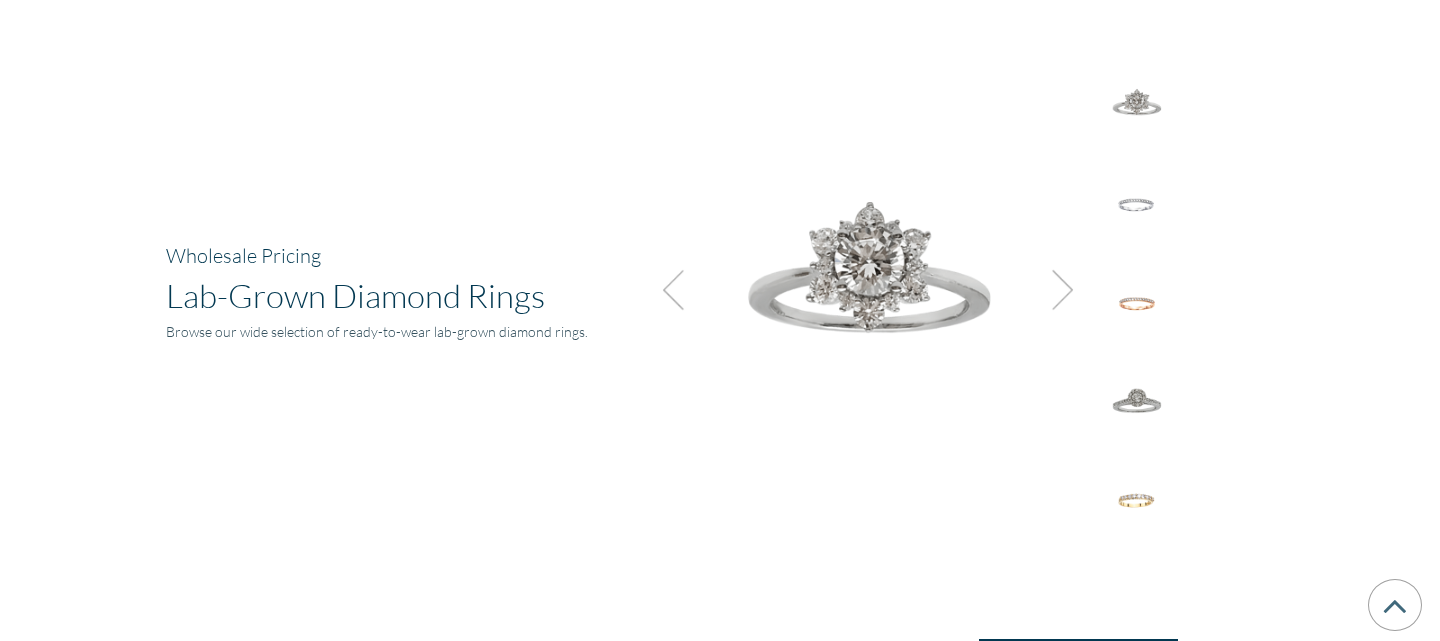 scroll, scrollTop: 1390, scrollLeft: 0, axis: vertical 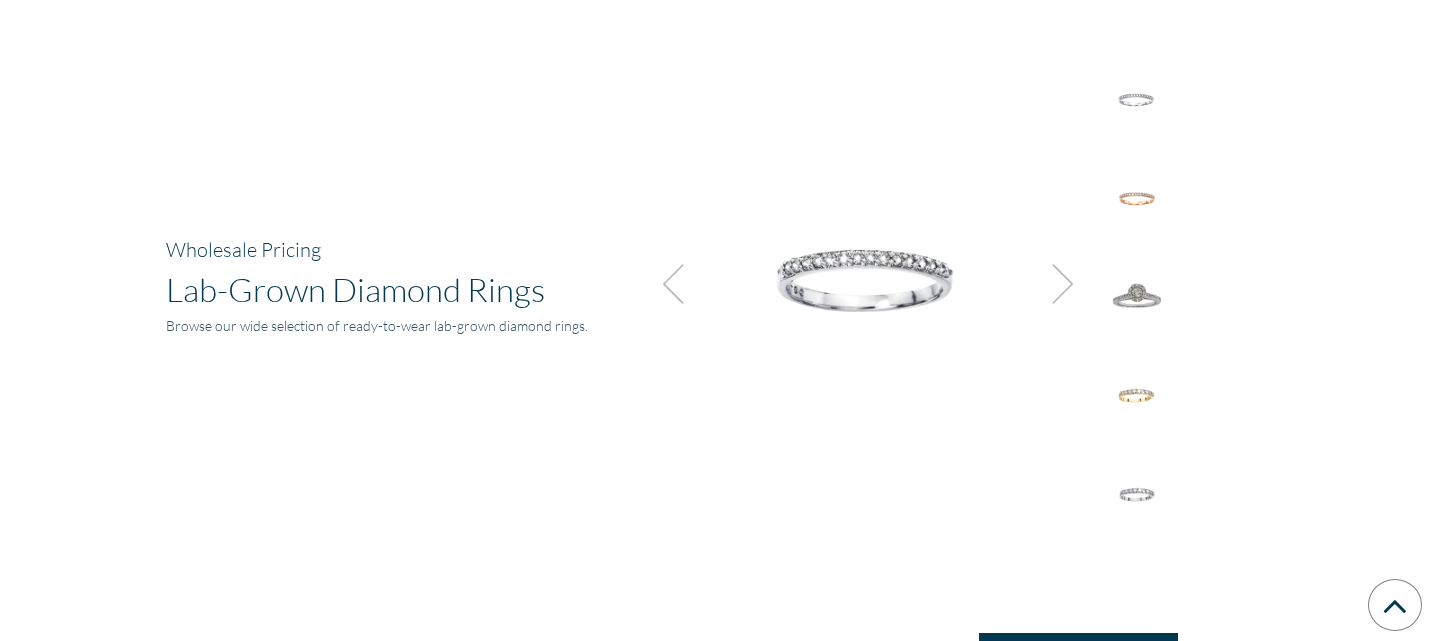 click at bounding box center [679, 284] 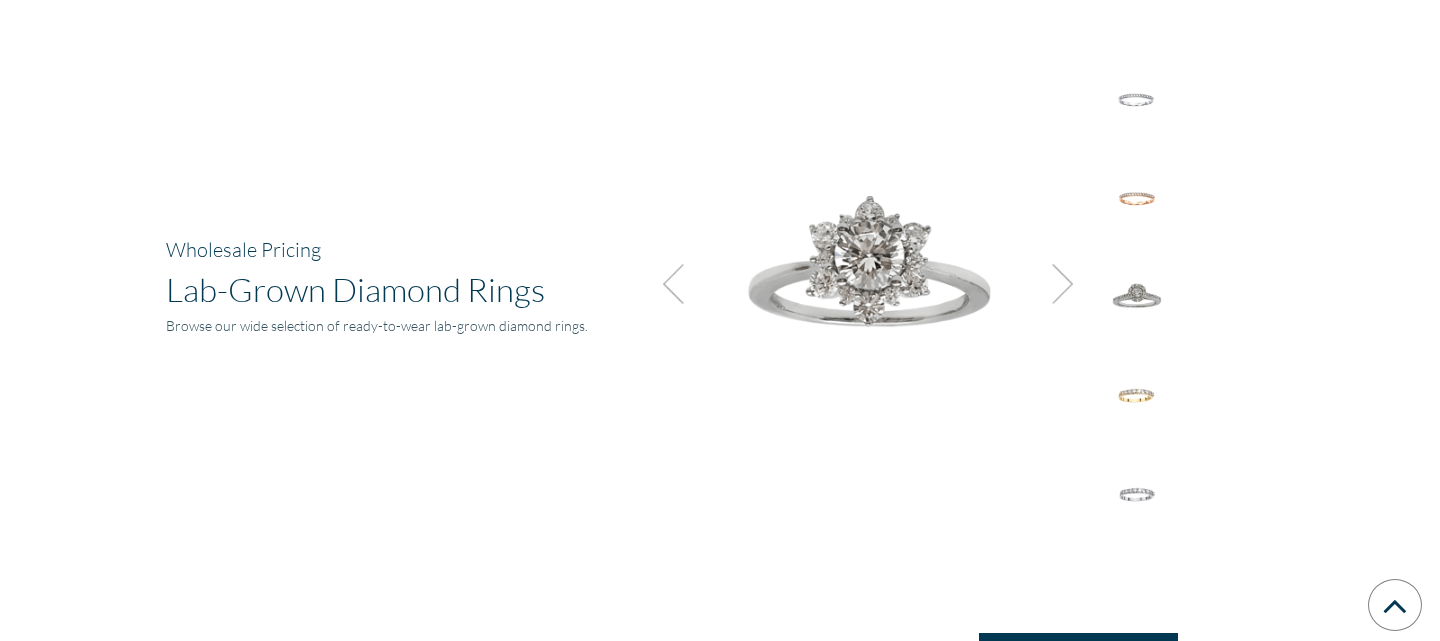 click at bounding box center (1057, 284) 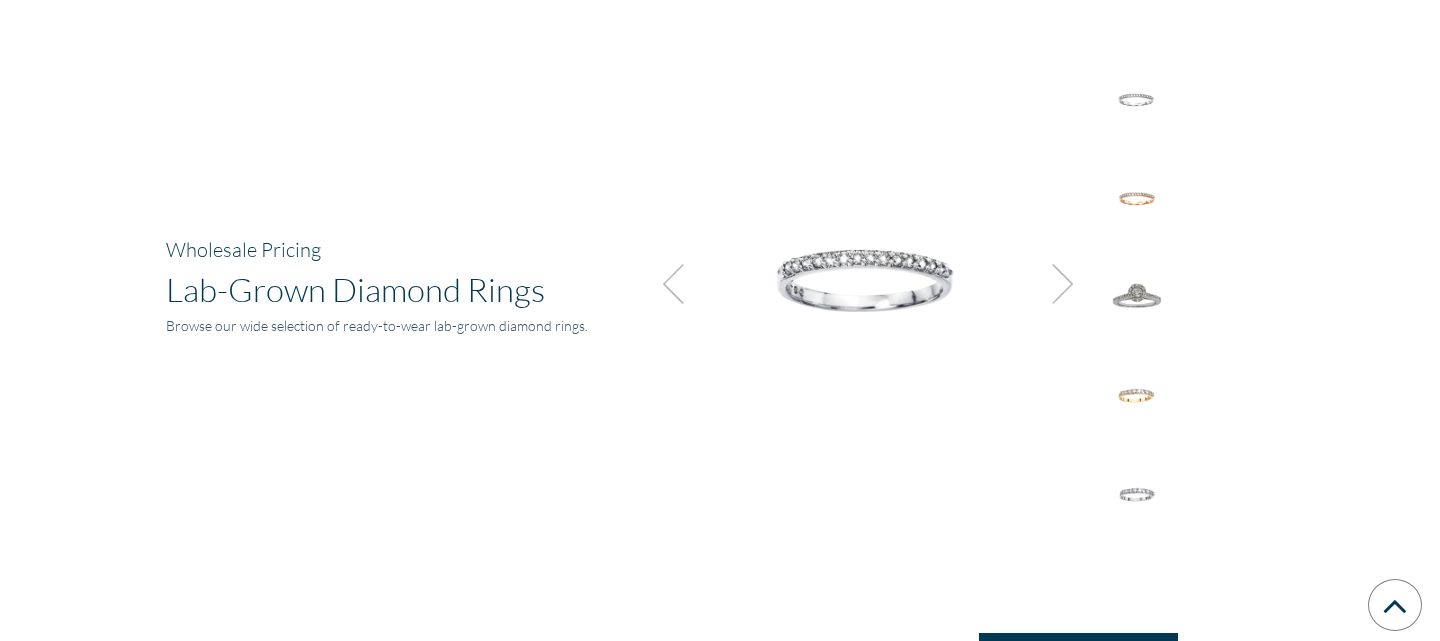 click at bounding box center (1057, 284) 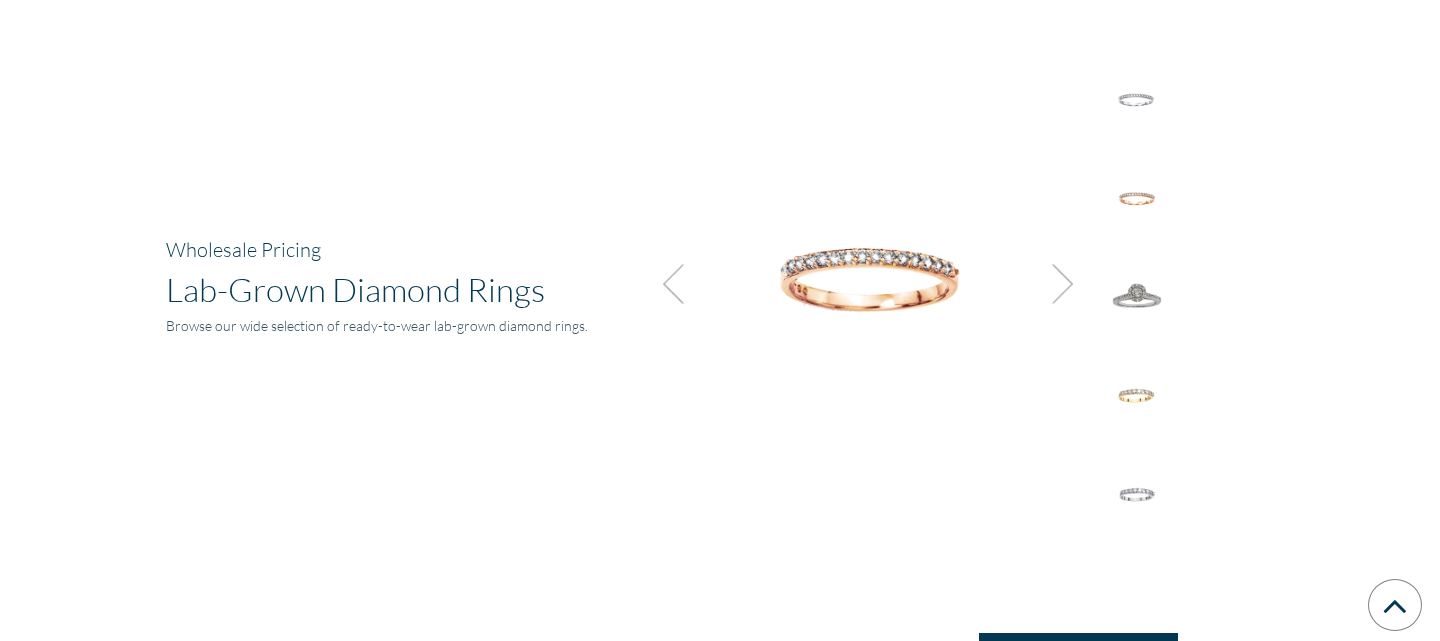 click at bounding box center [1057, 284] 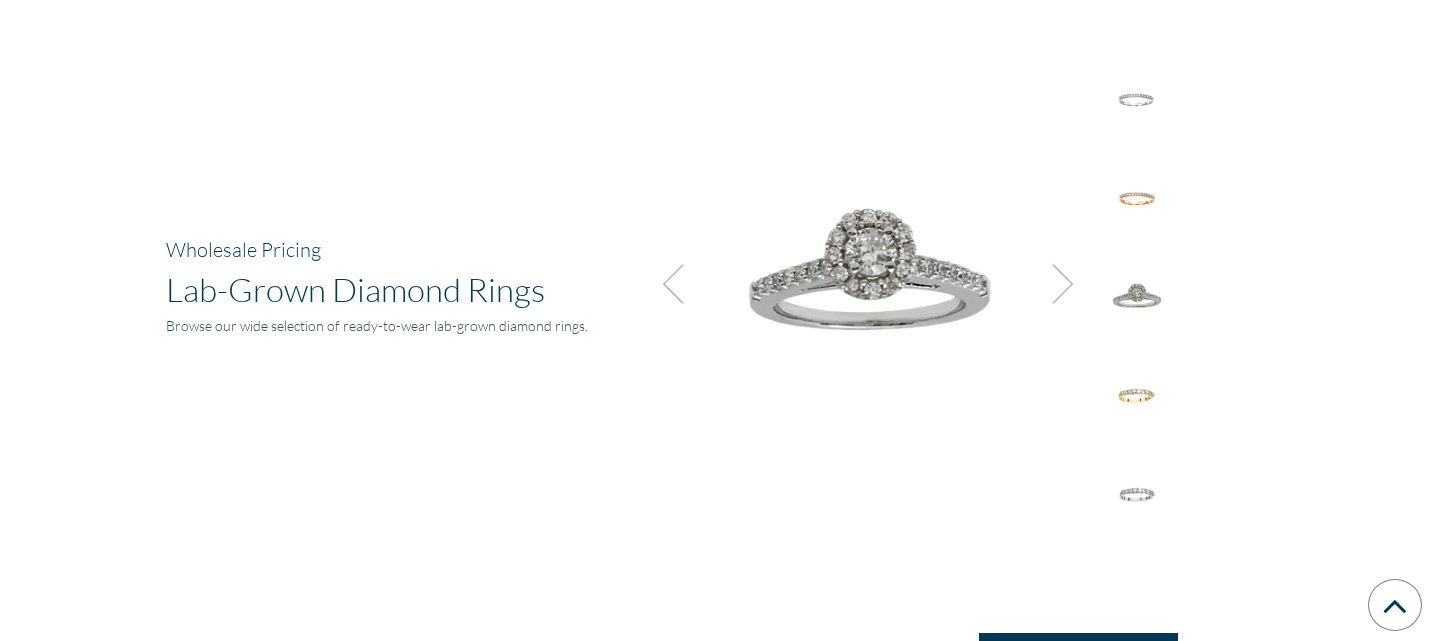 click at bounding box center [1057, 284] 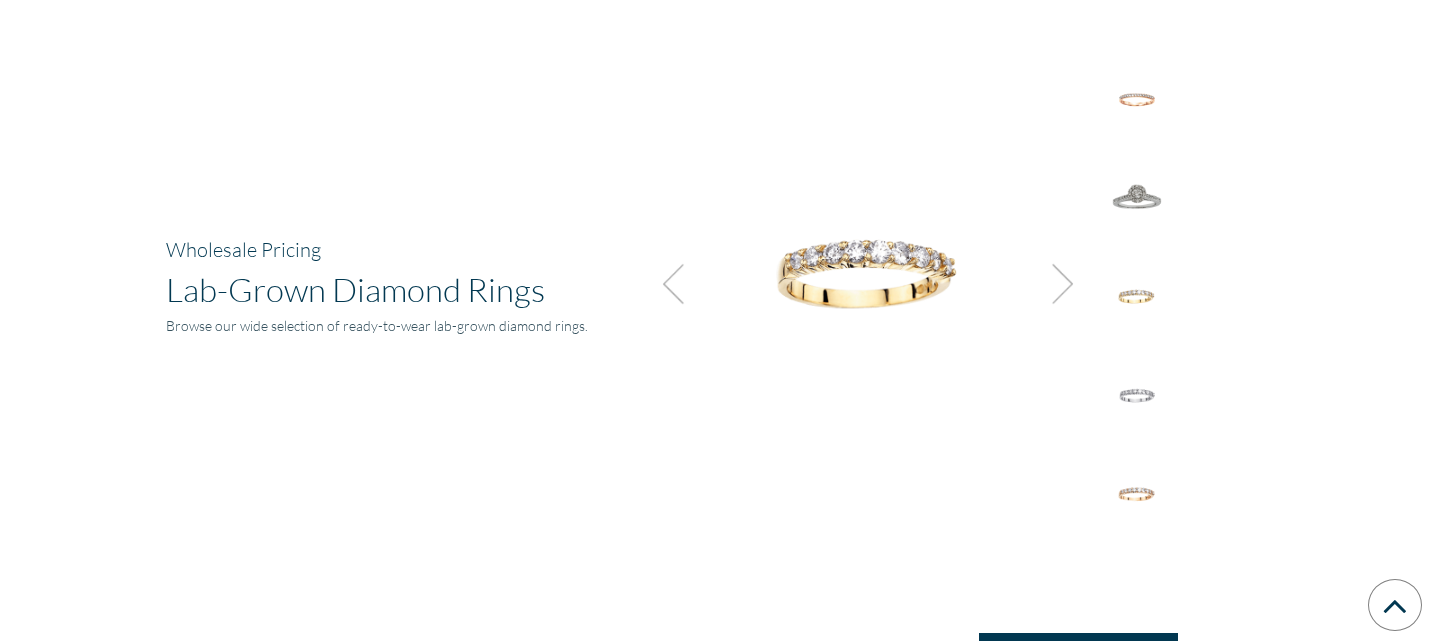 click at bounding box center (1057, 284) 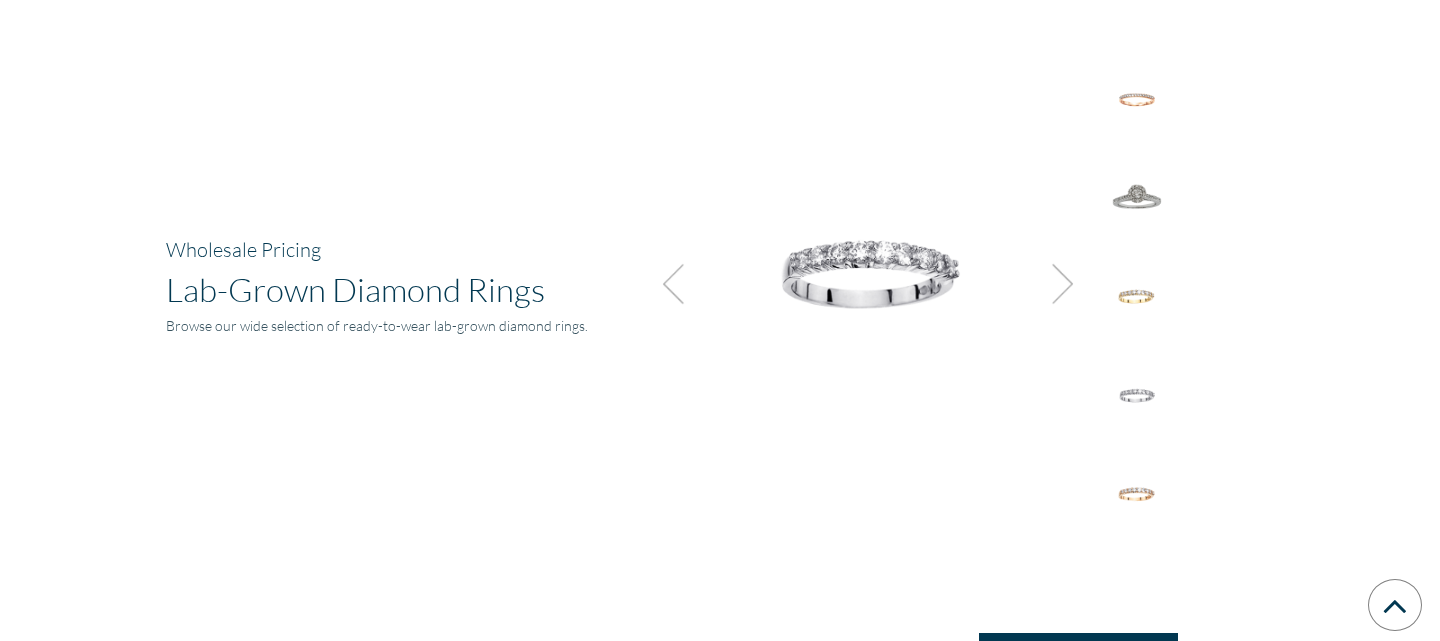 click at bounding box center (679, 284) 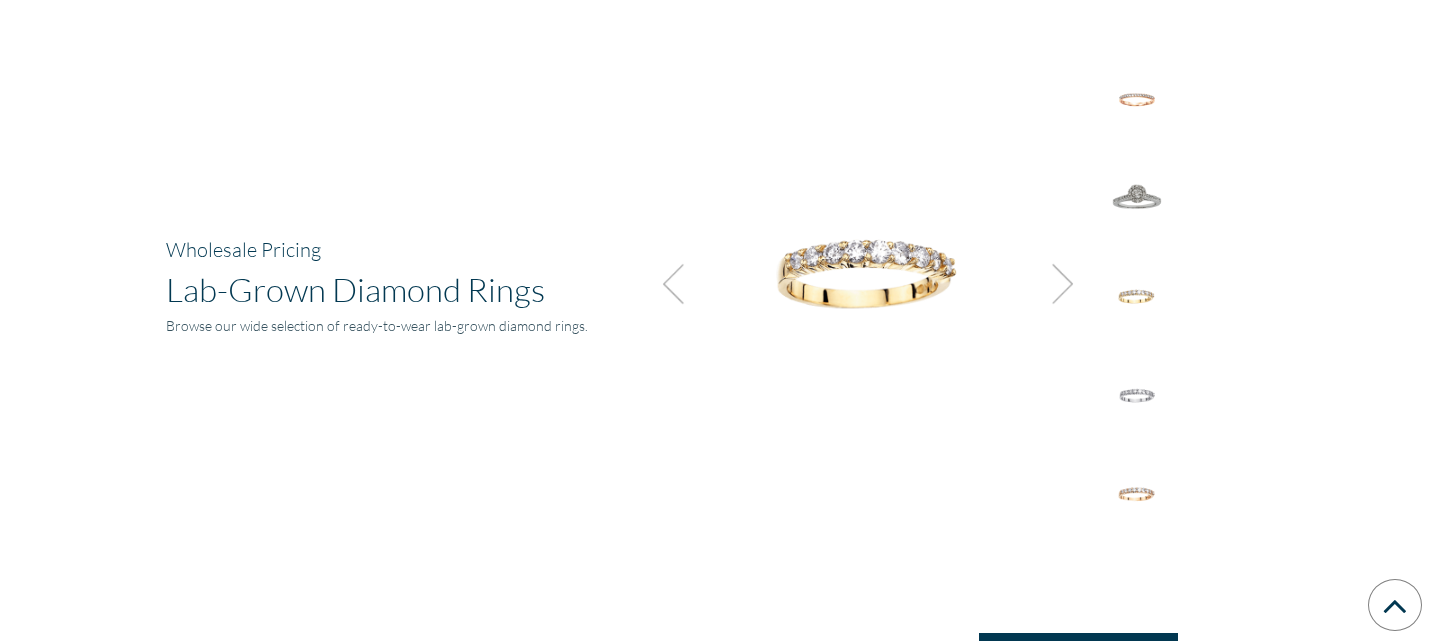 click at bounding box center [865, 276] 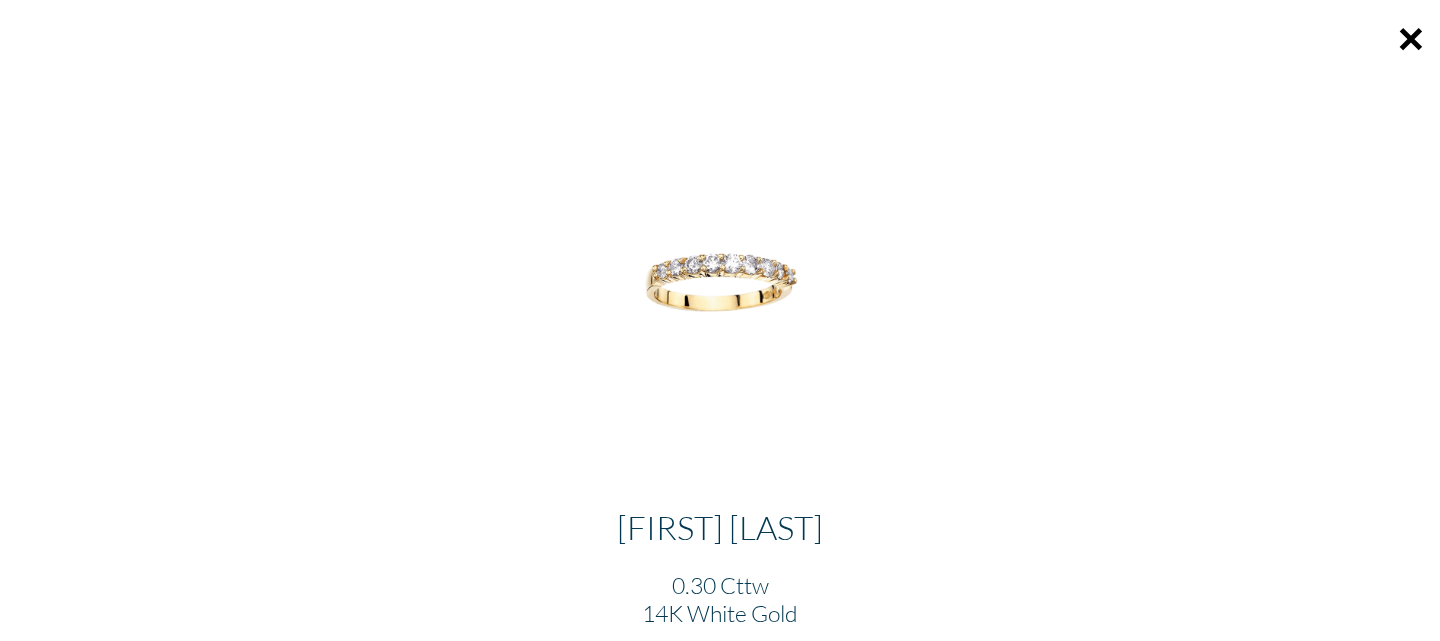 scroll, scrollTop: 85, scrollLeft: 0, axis: vertical 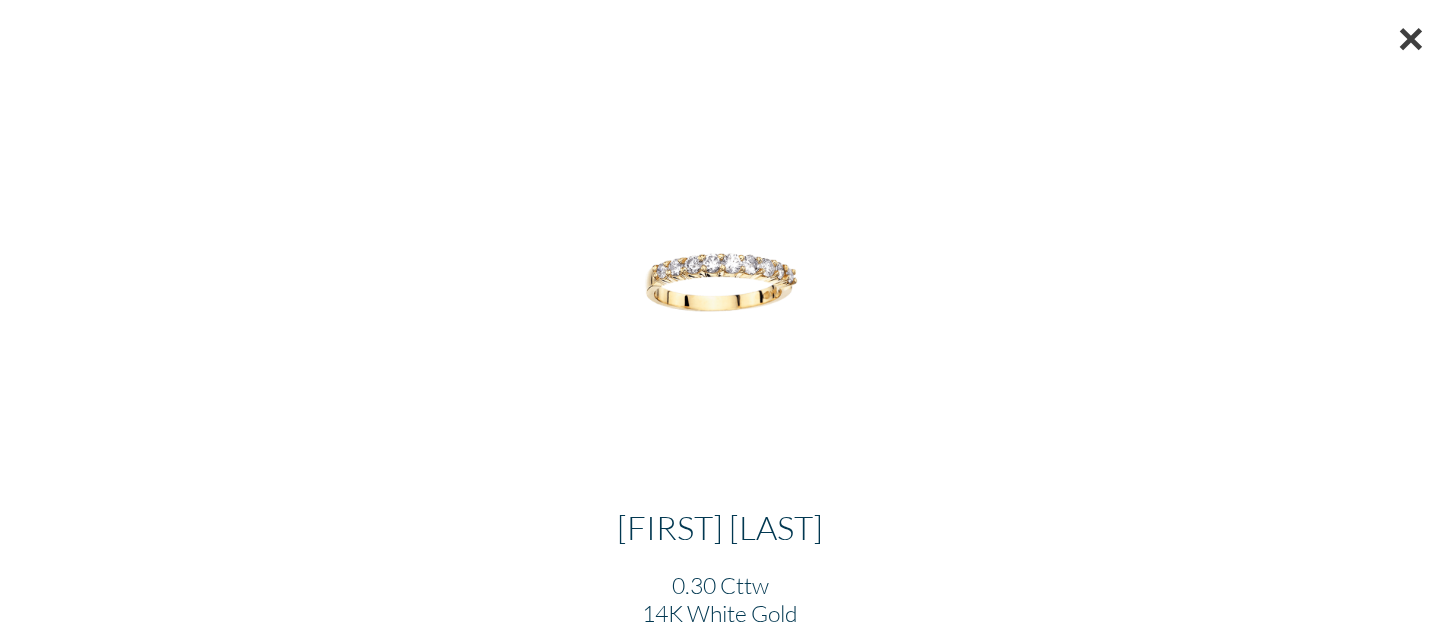 click on "×" at bounding box center [1411, 38] 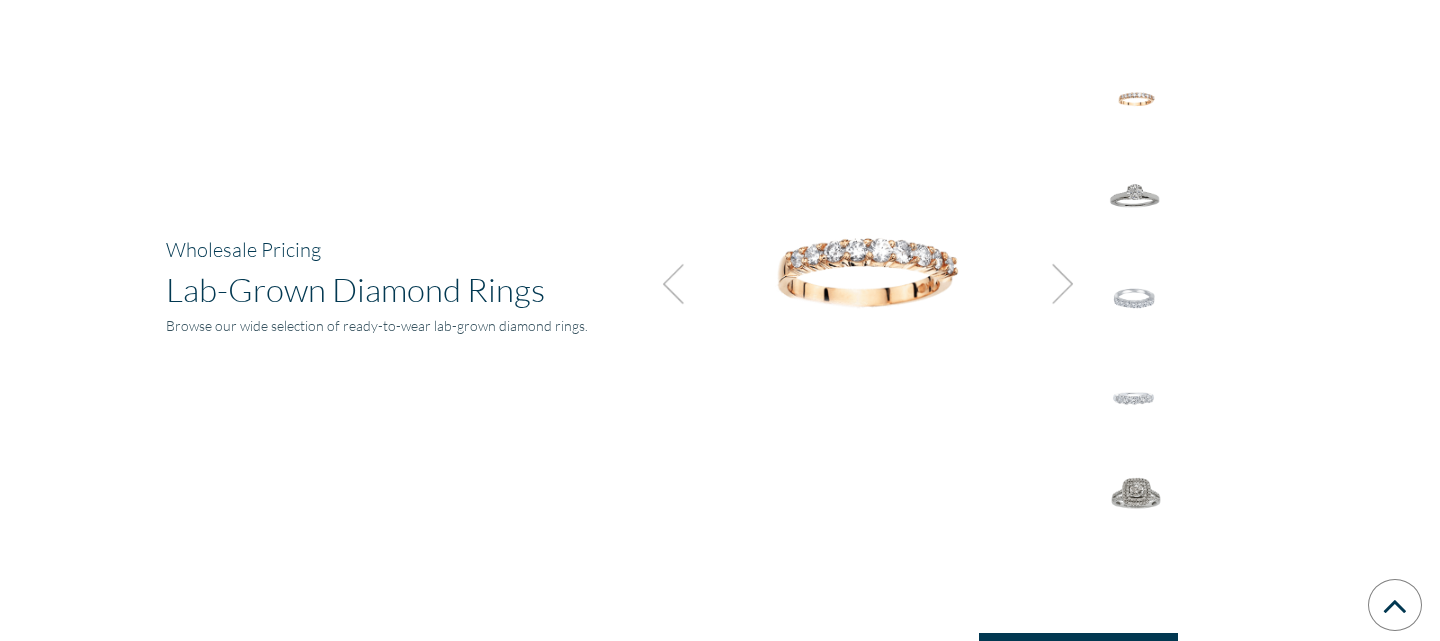 click at bounding box center [1057, 284] 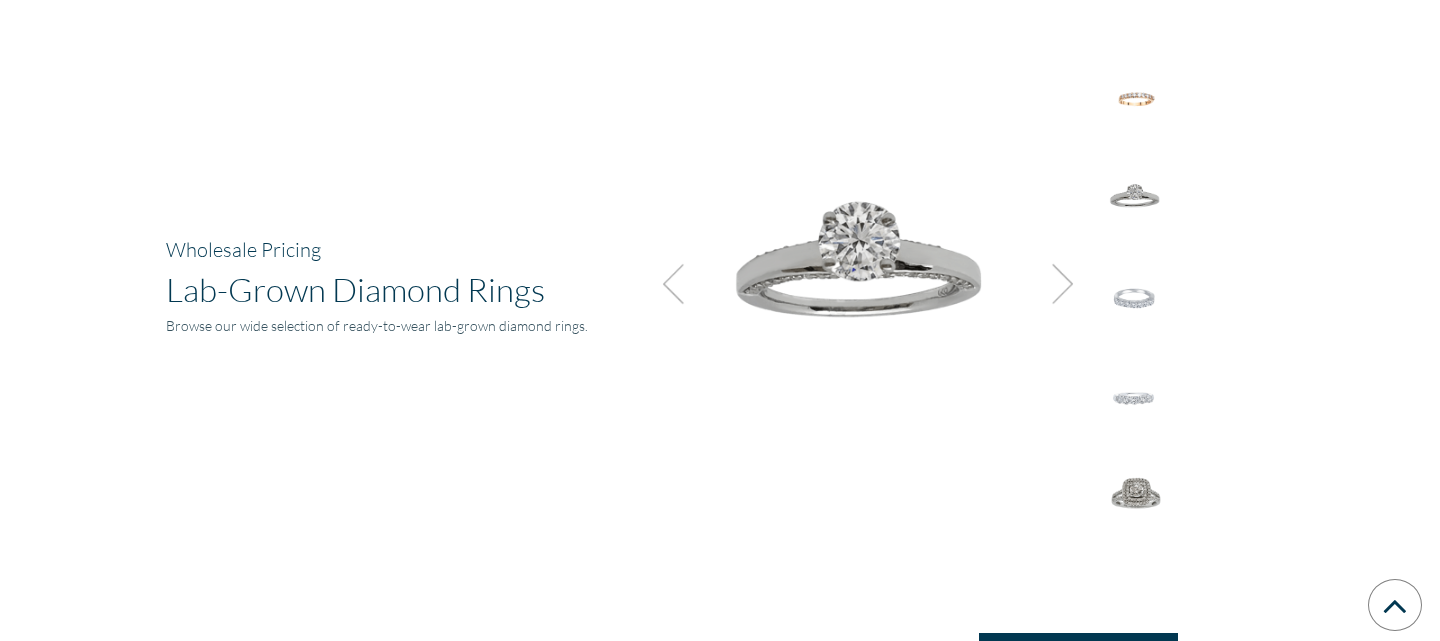 click at bounding box center (1057, 284) 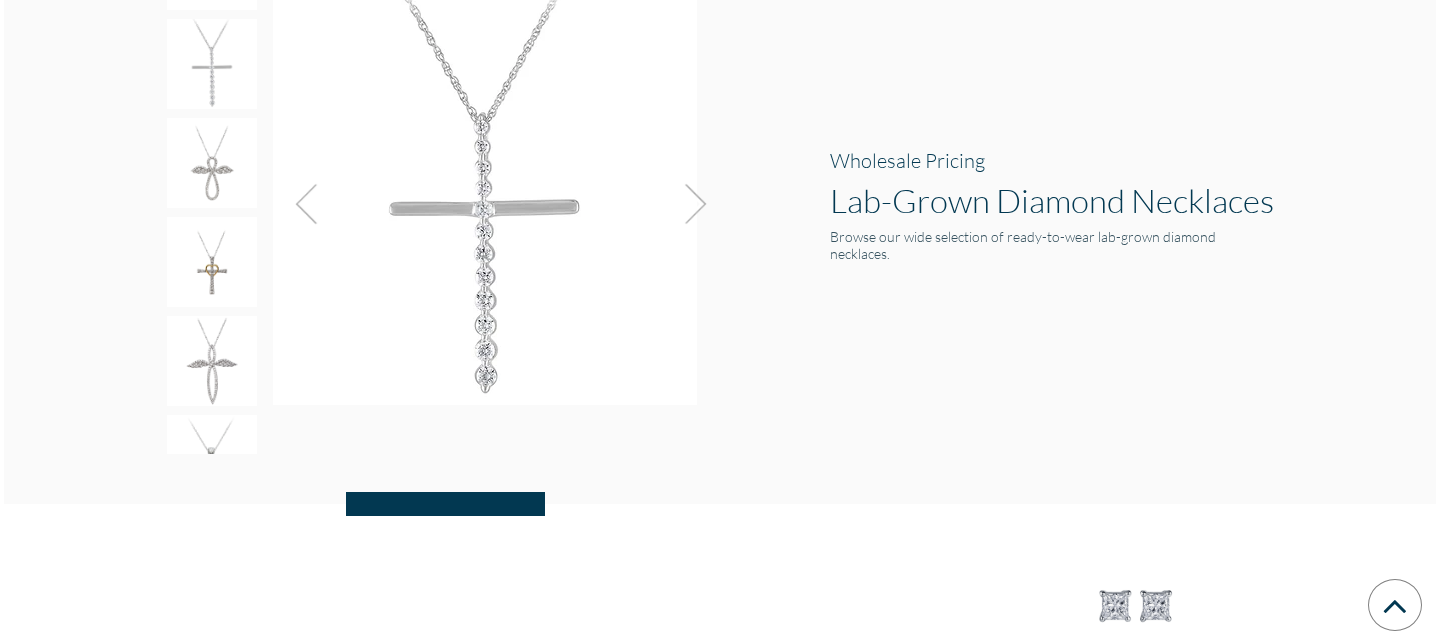 scroll, scrollTop: 2100, scrollLeft: 0, axis: vertical 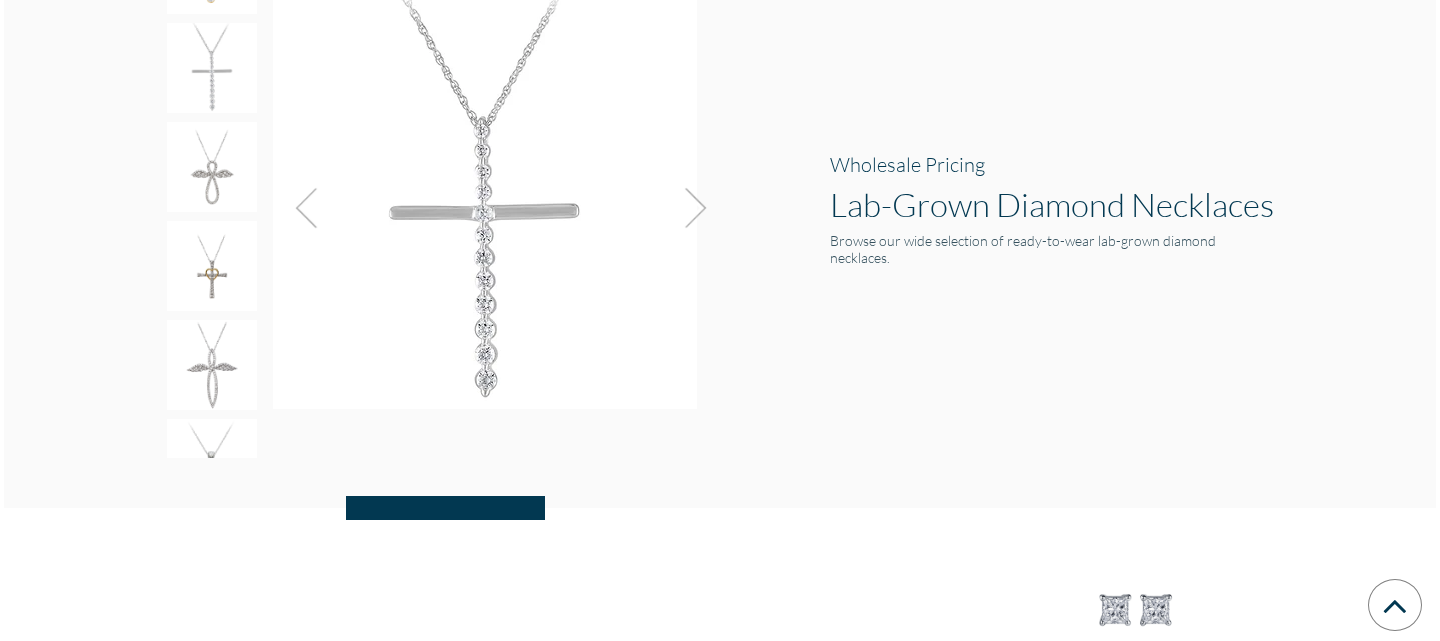 click at bounding box center [690, 208] 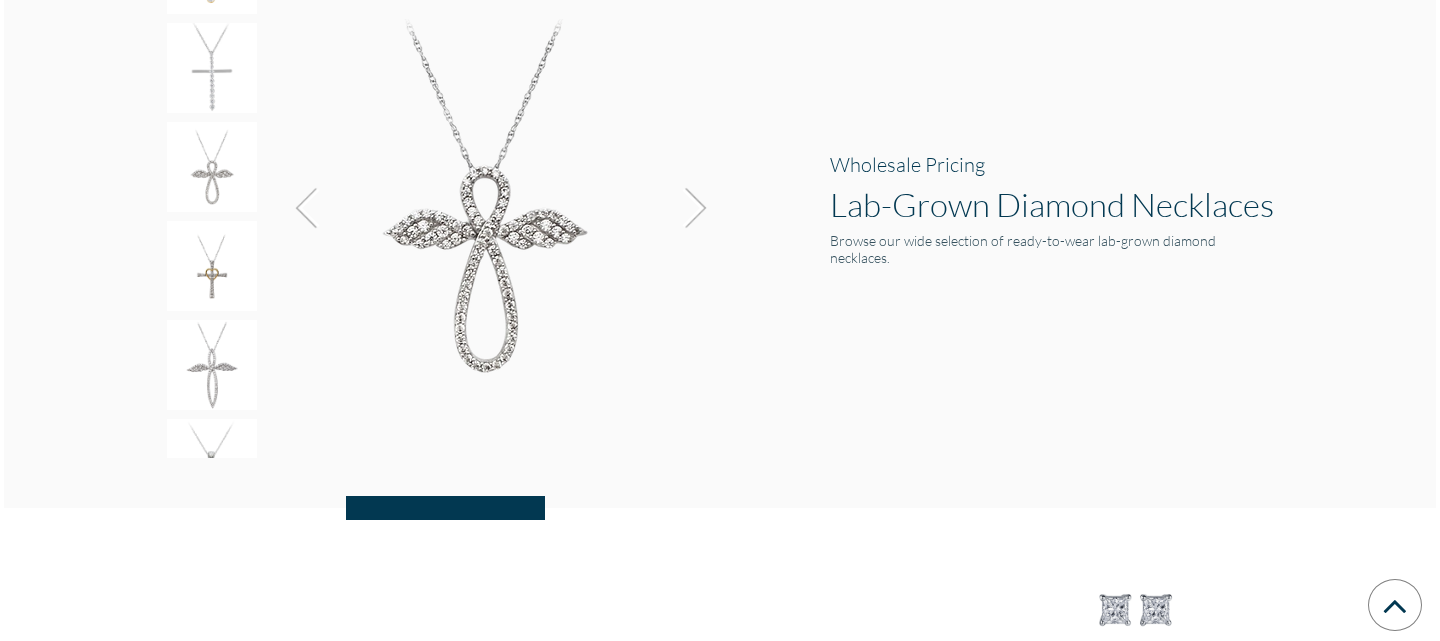 click at bounding box center (690, 208) 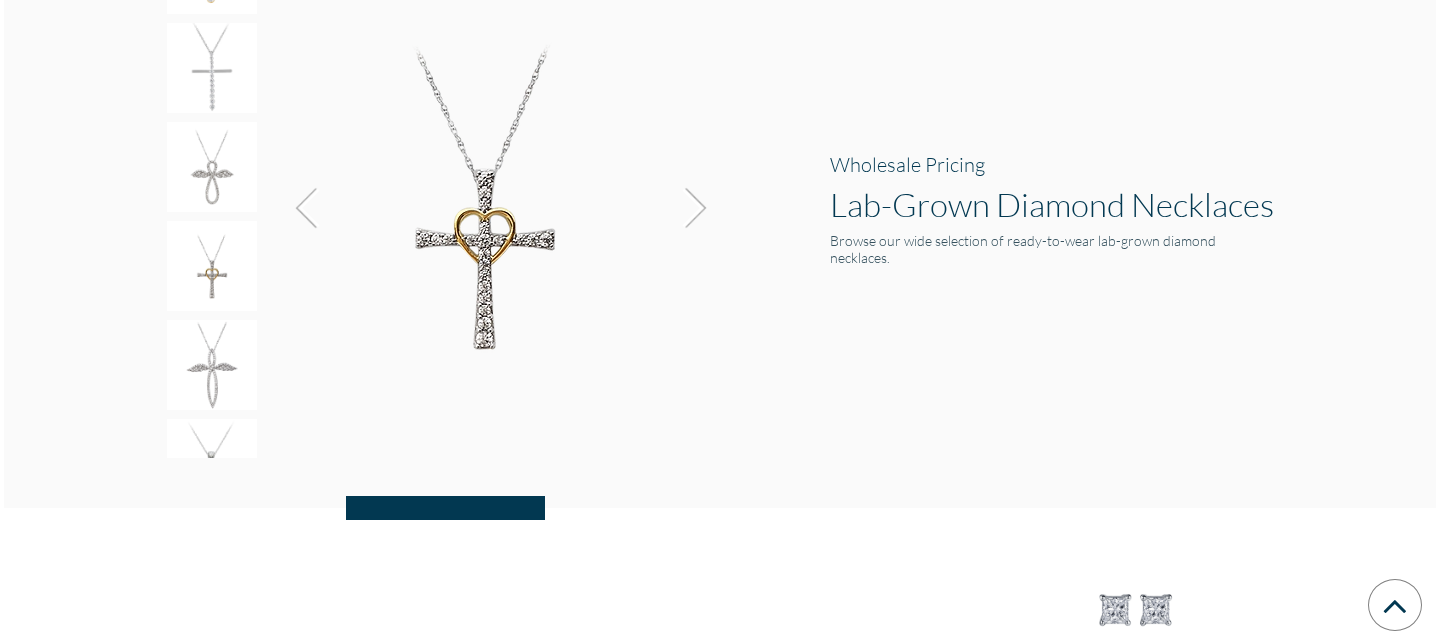 click at bounding box center [690, 208] 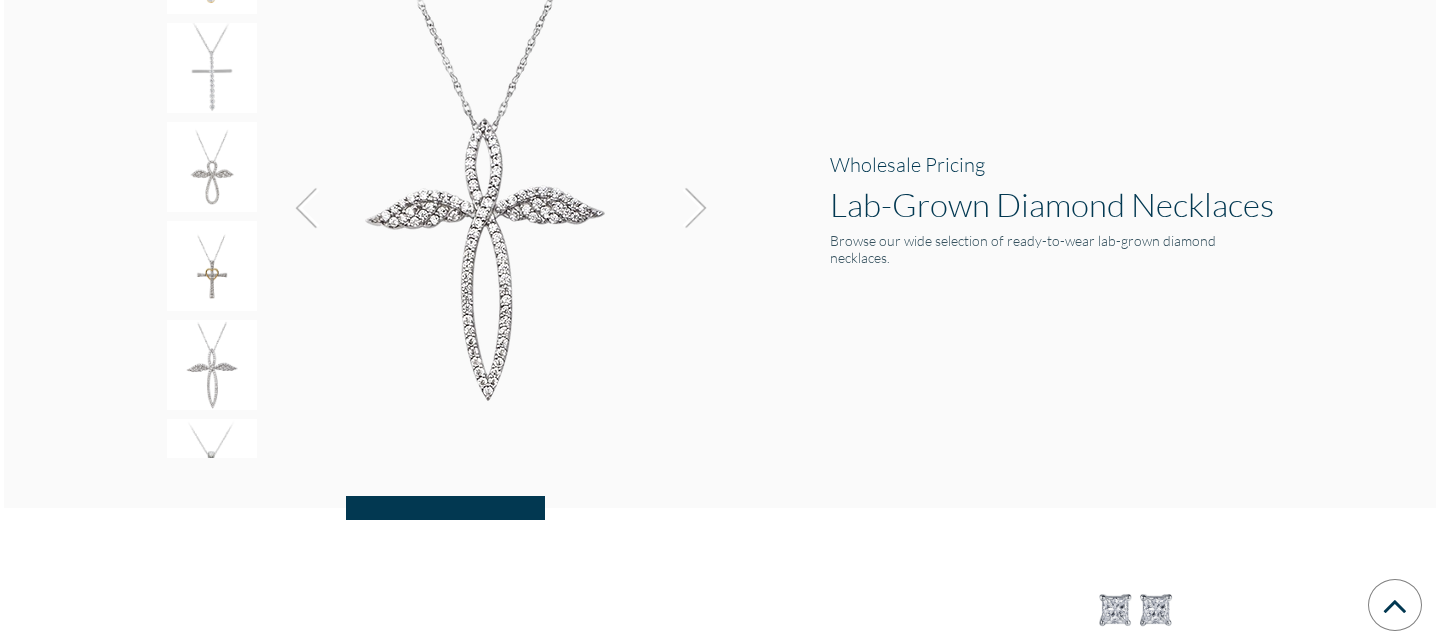 click at bounding box center (690, 208) 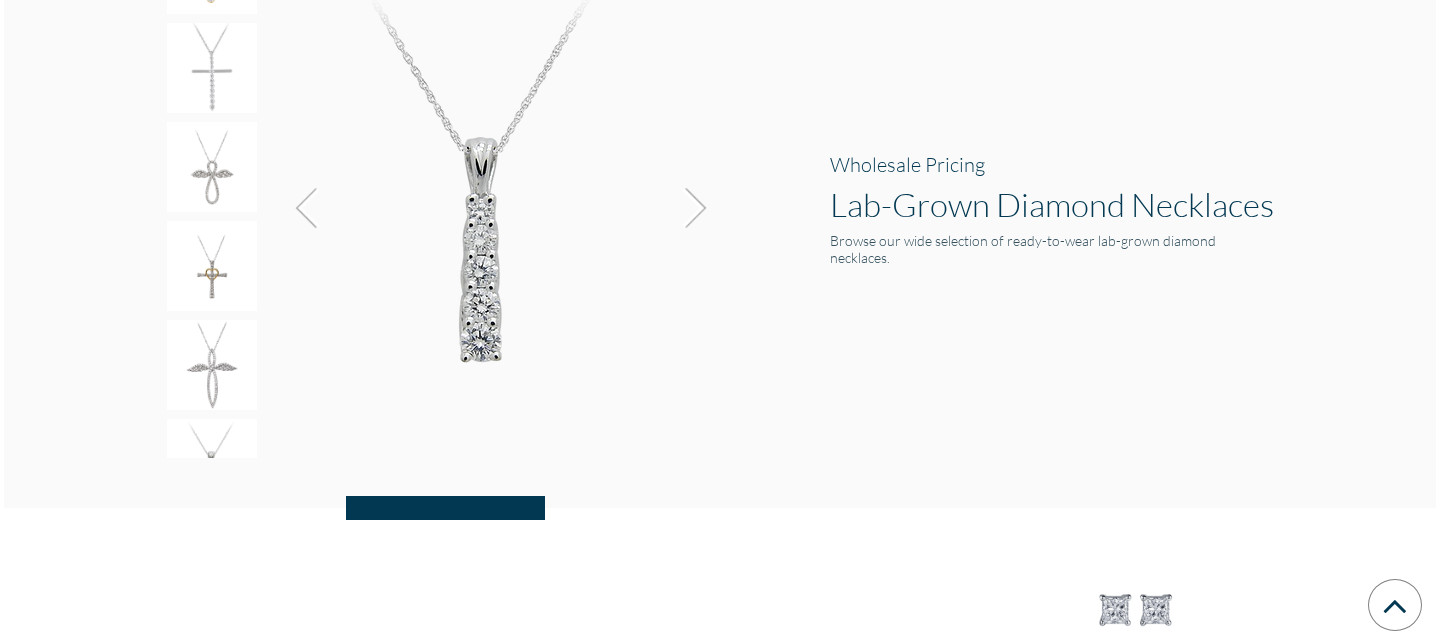 click at bounding box center (690, 208) 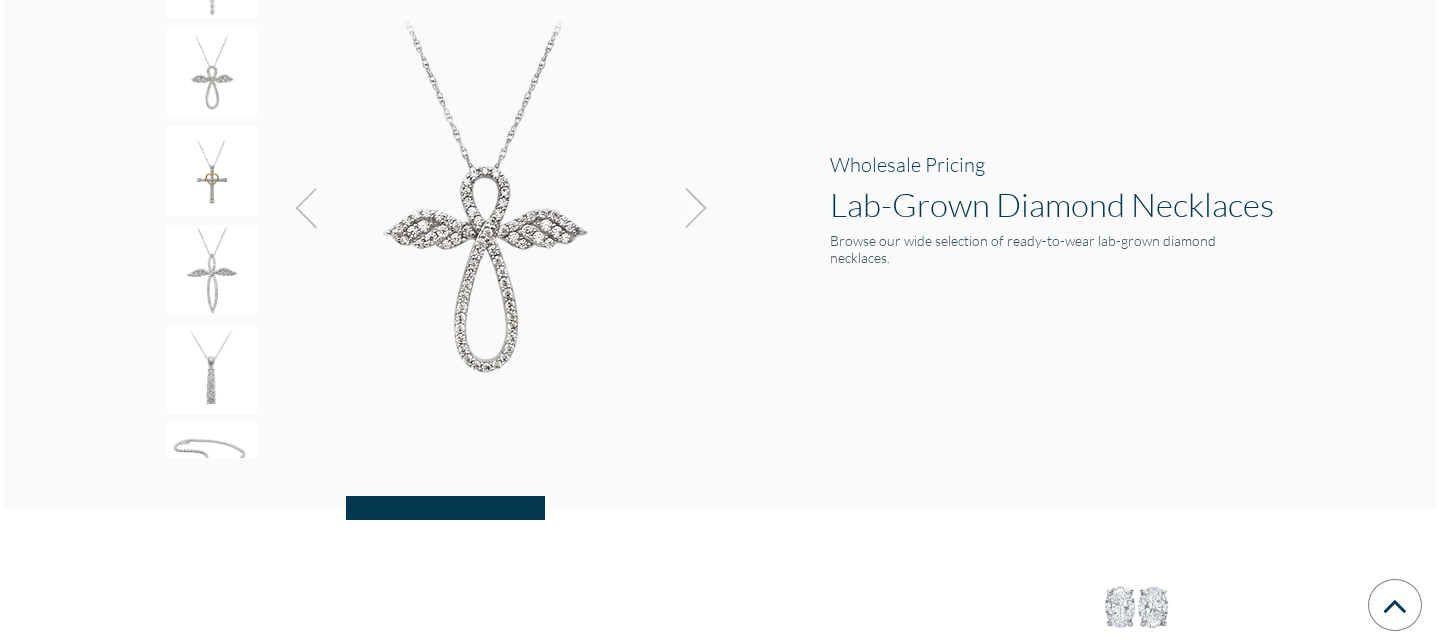 click at bounding box center (690, 208) 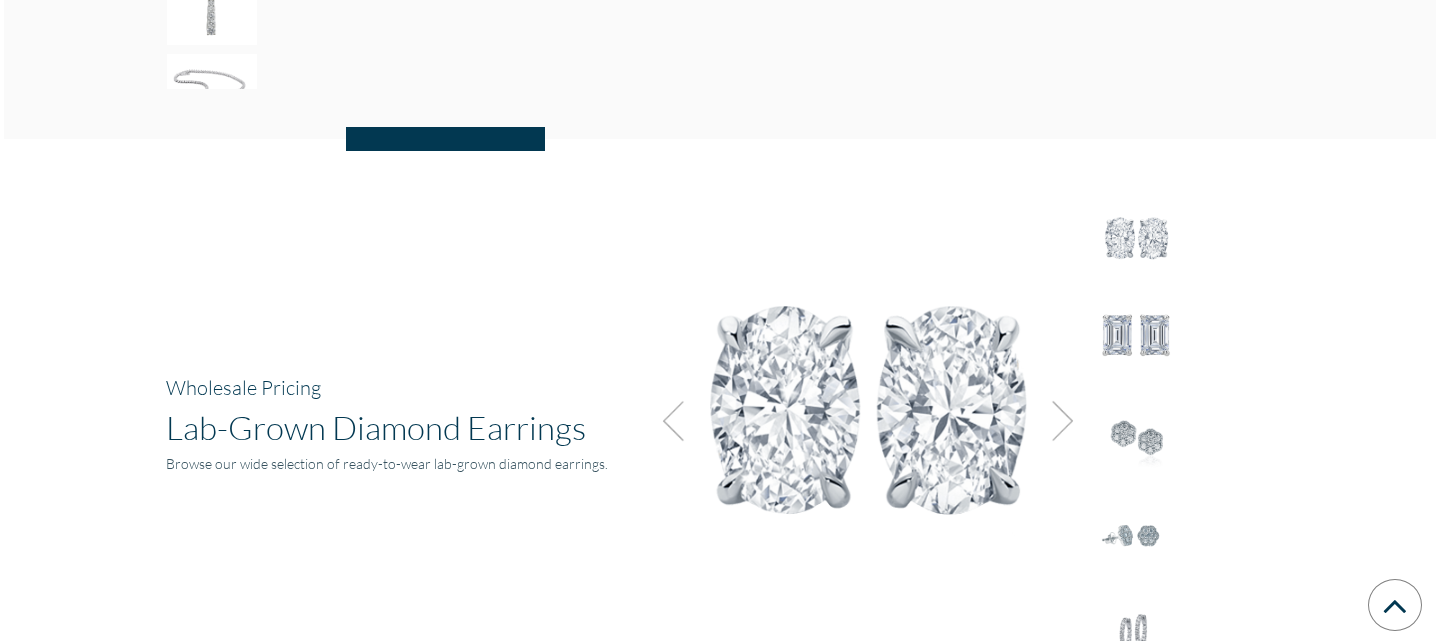 scroll, scrollTop: 2470, scrollLeft: 0, axis: vertical 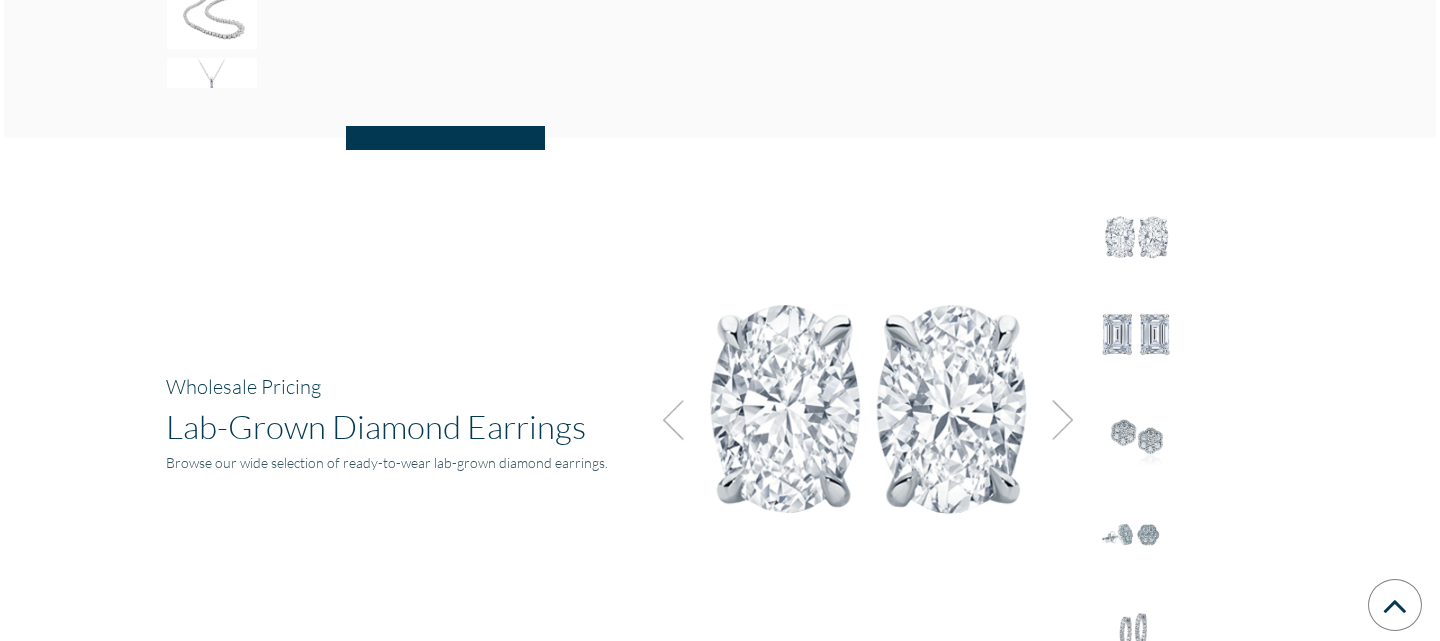 click at bounding box center (1057, 420) 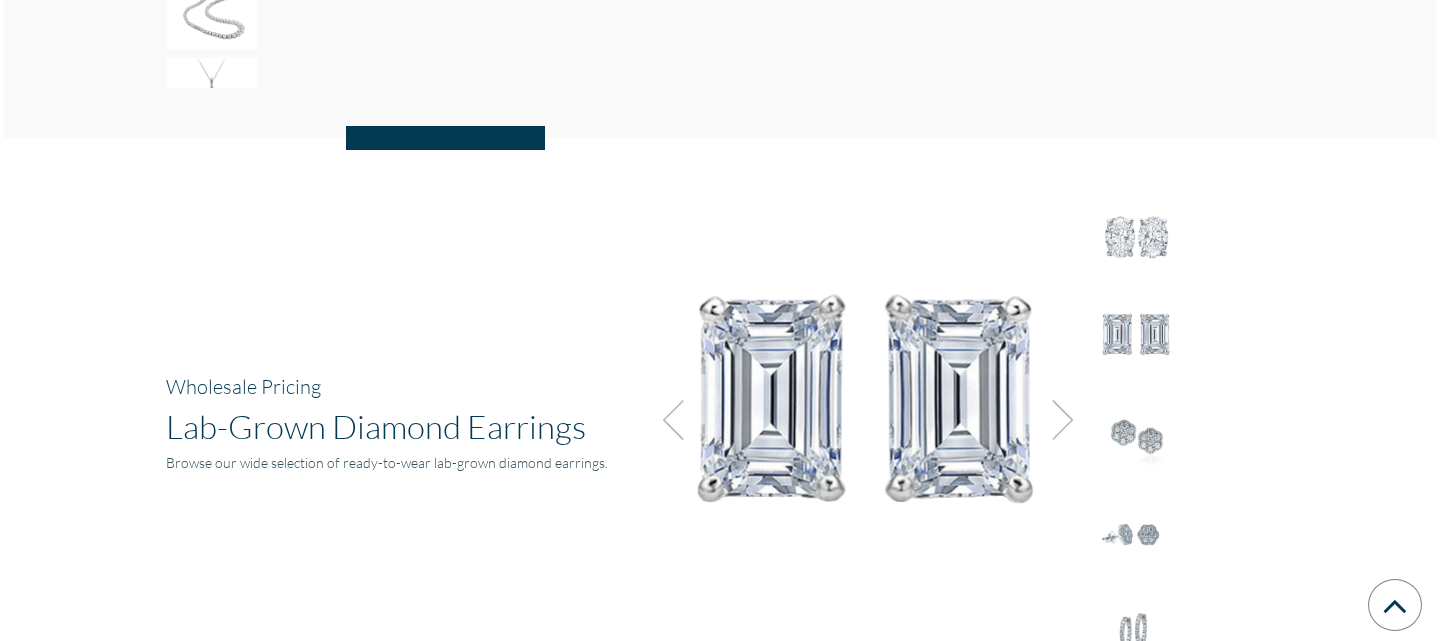 click at bounding box center (1057, 420) 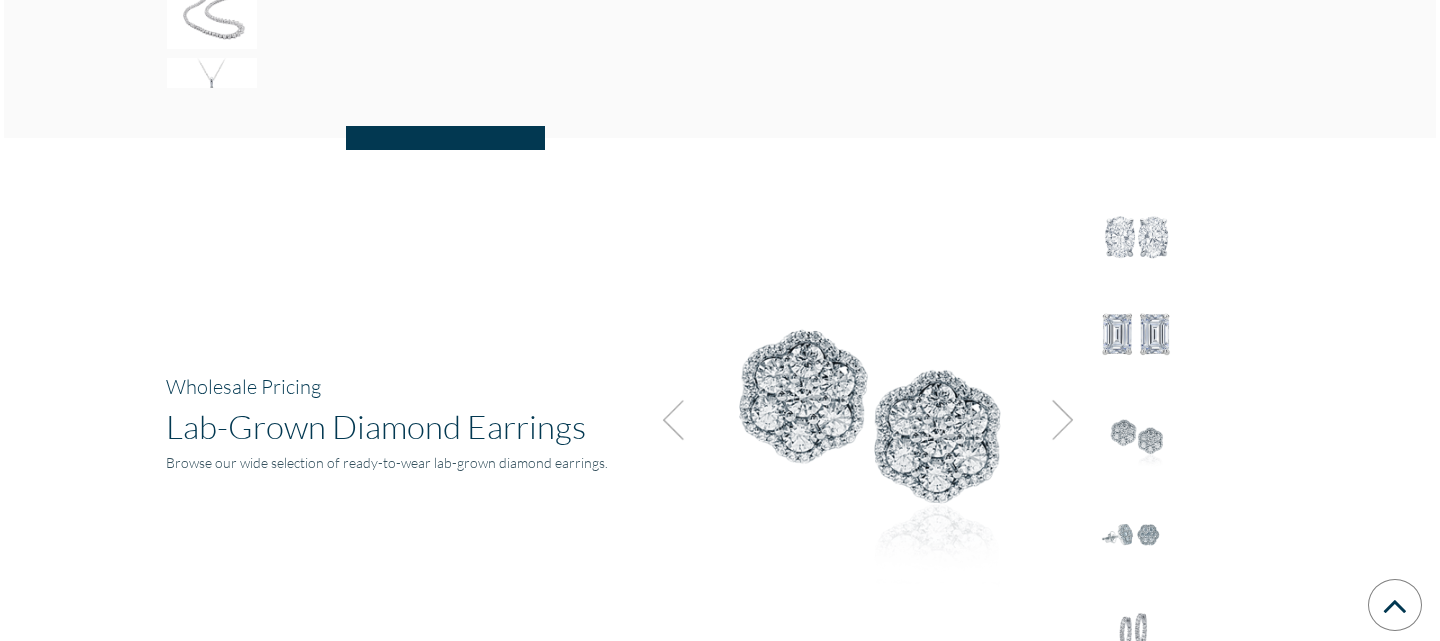 click at bounding box center [1057, 420] 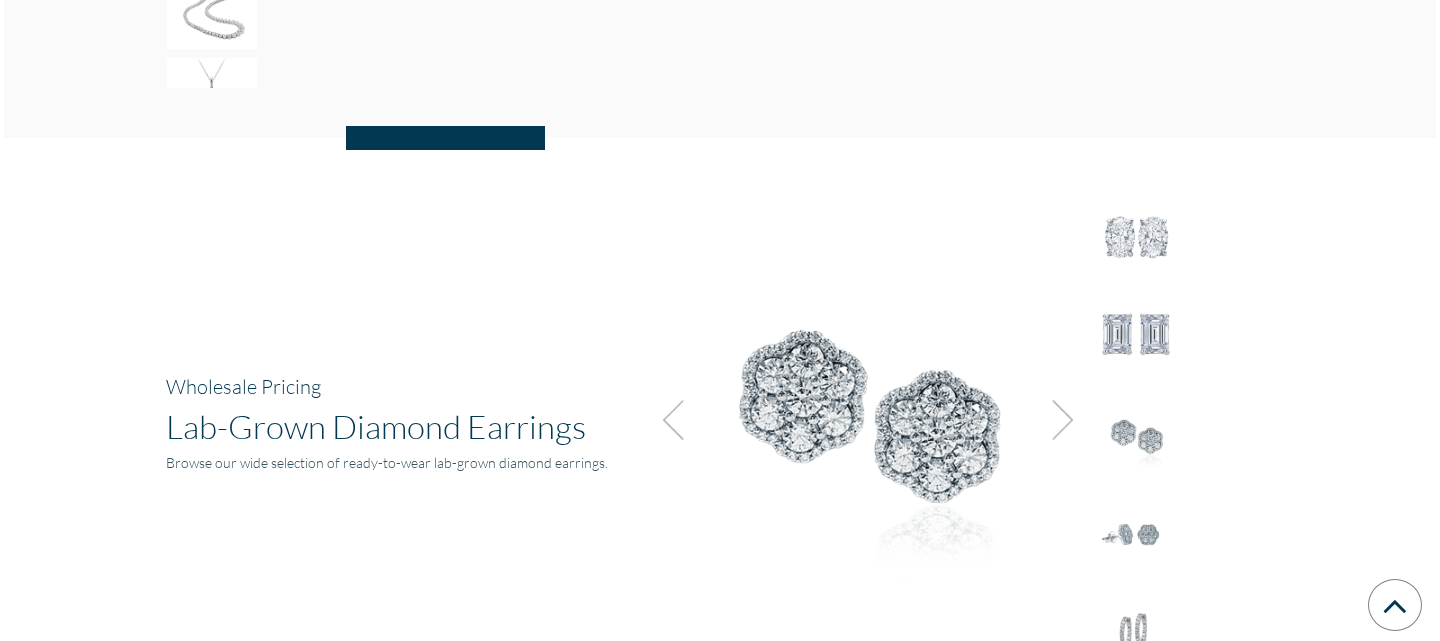 click at bounding box center [1057, 420] 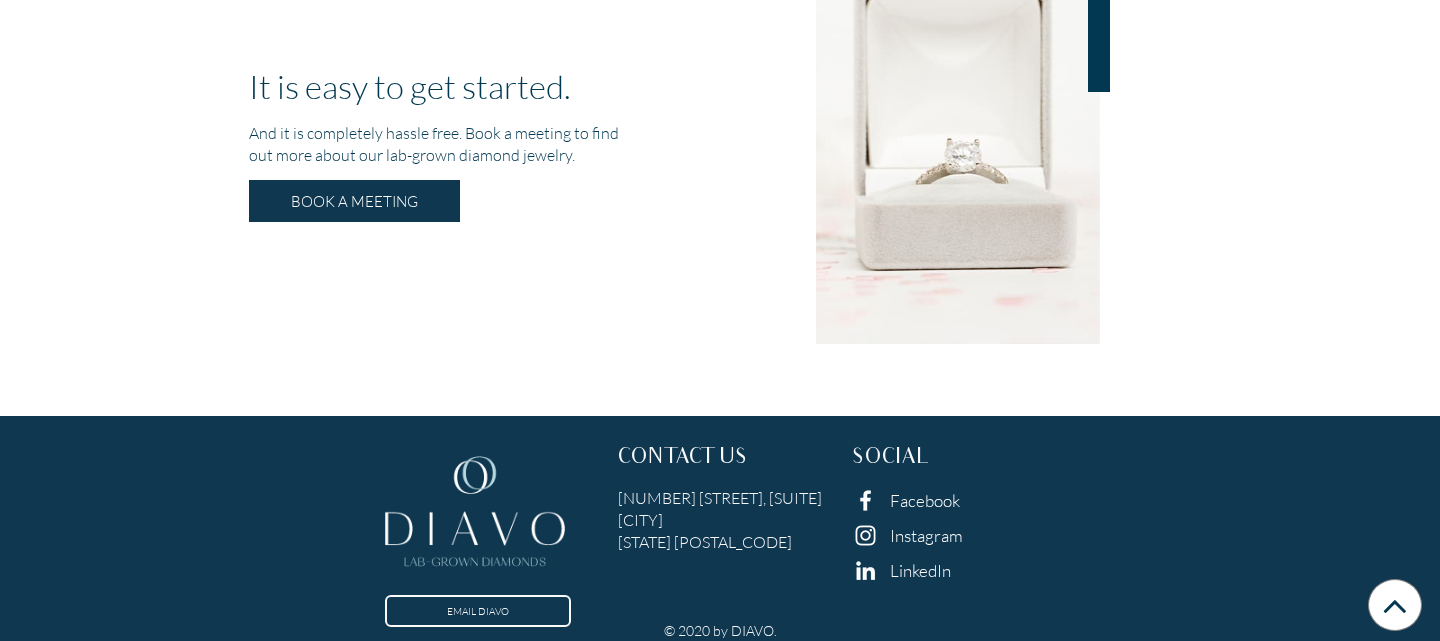 scroll, scrollTop: 3979, scrollLeft: 0, axis: vertical 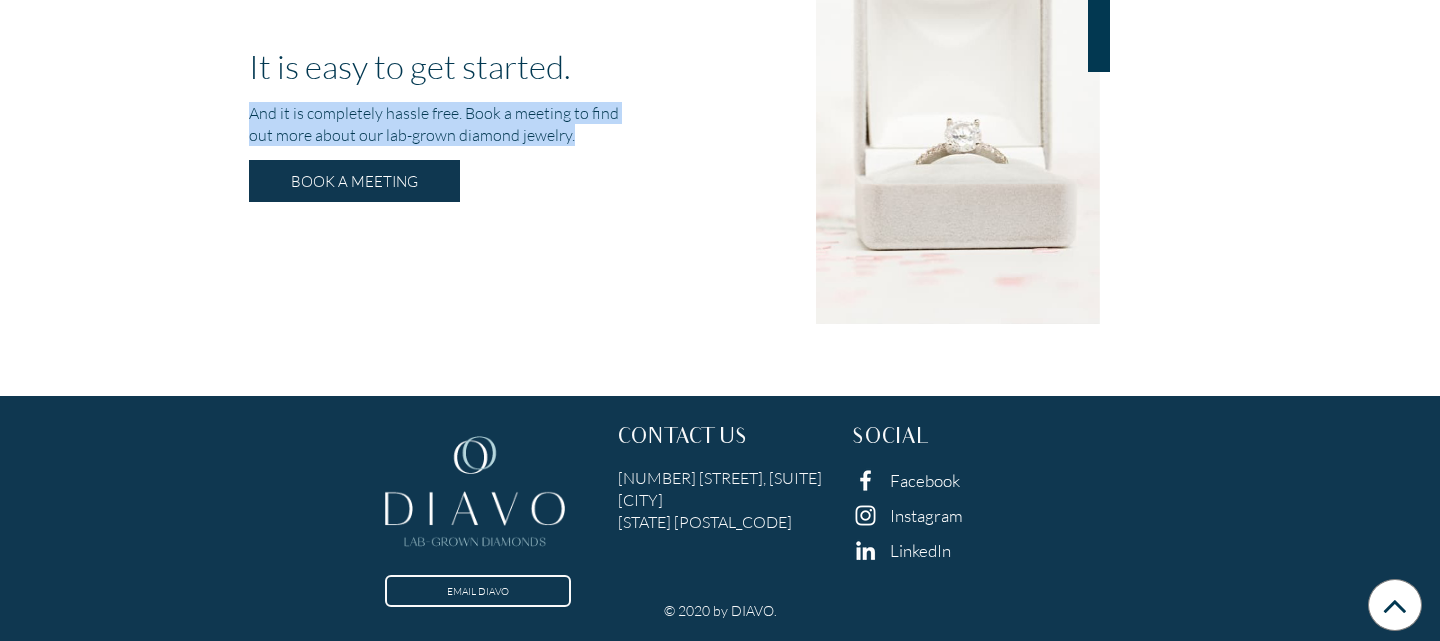 drag, startPoint x: 250, startPoint y: 112, endPoint x: 580, endPoint y: 128, distance: 330.38766 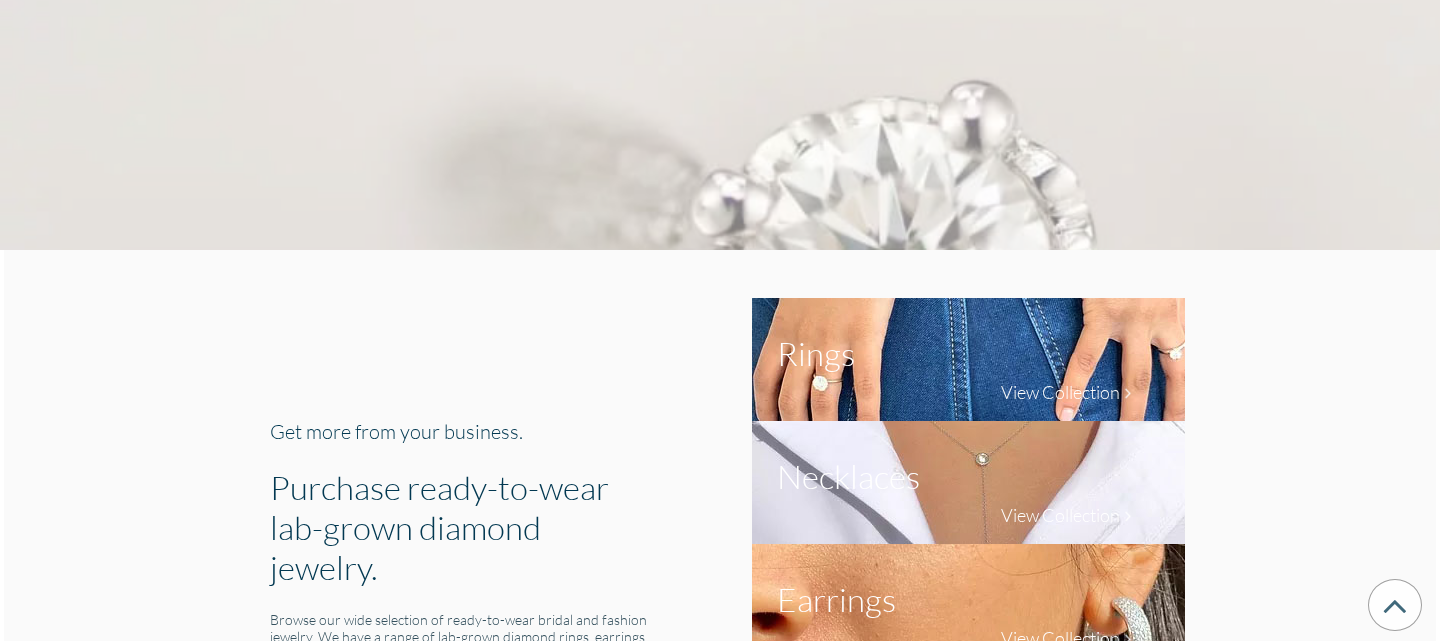 scroll, scrollTop: 0, scrollLeft: 0, axis: both 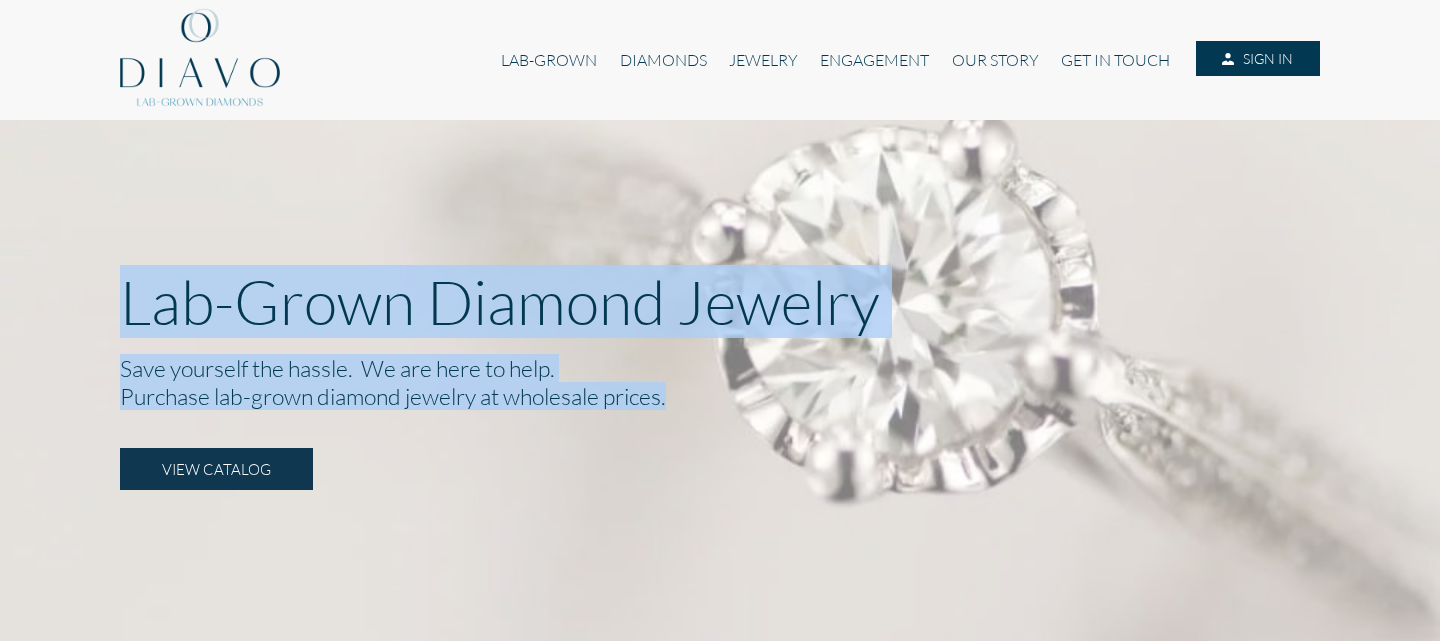 drag, startPoint x: 124, startPoint y: 298, endPoint x: 764, endPoint y: 406, distance: 649.0485 